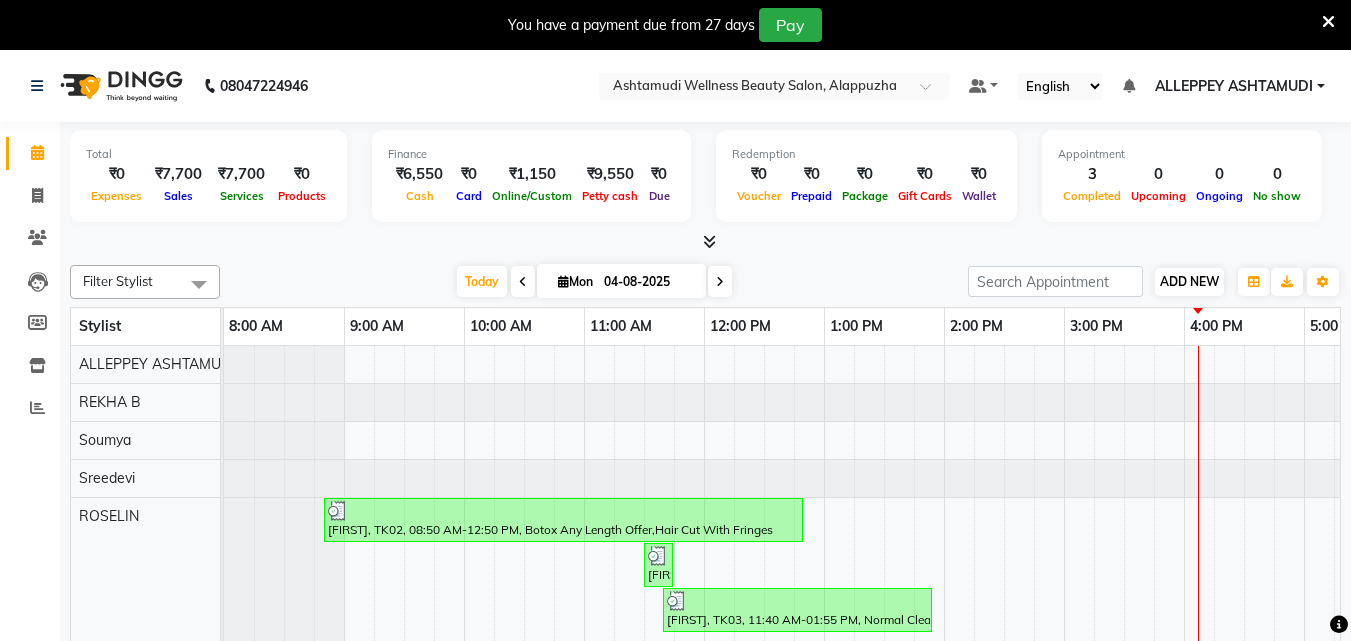 scroll, scrollTop: 0, scrollLeft: 0, axis: both 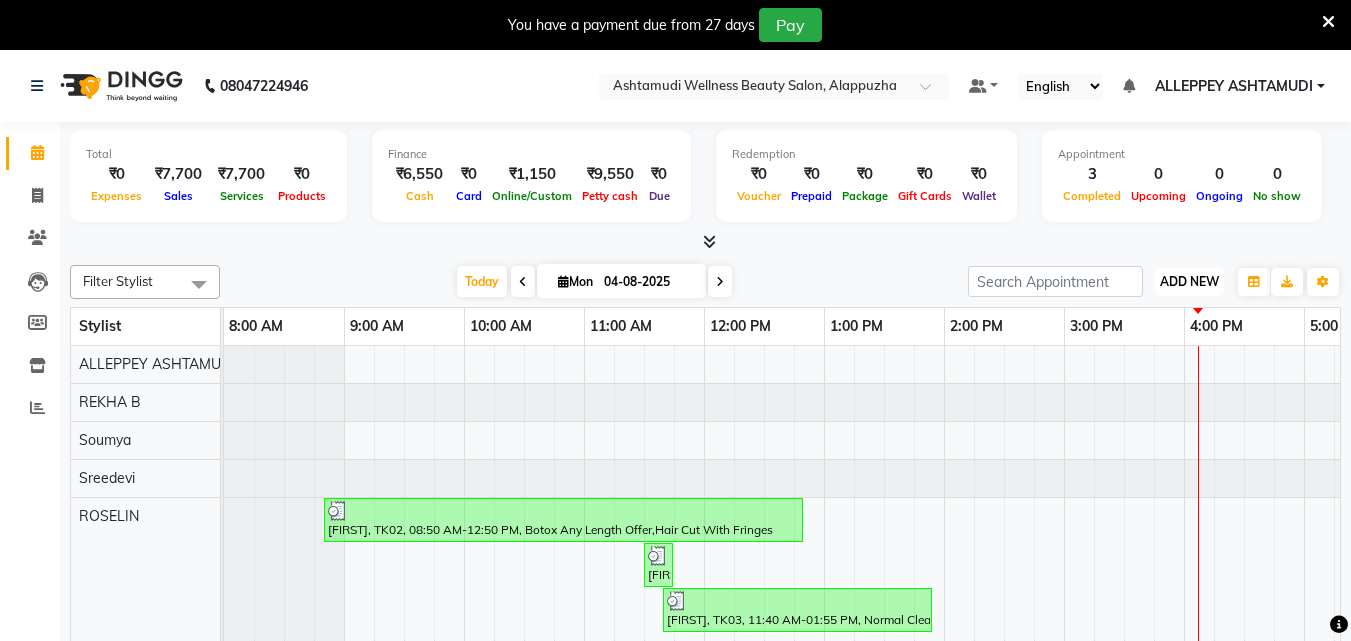 click on "ADD NEW" at bounding box center [1189, 281] 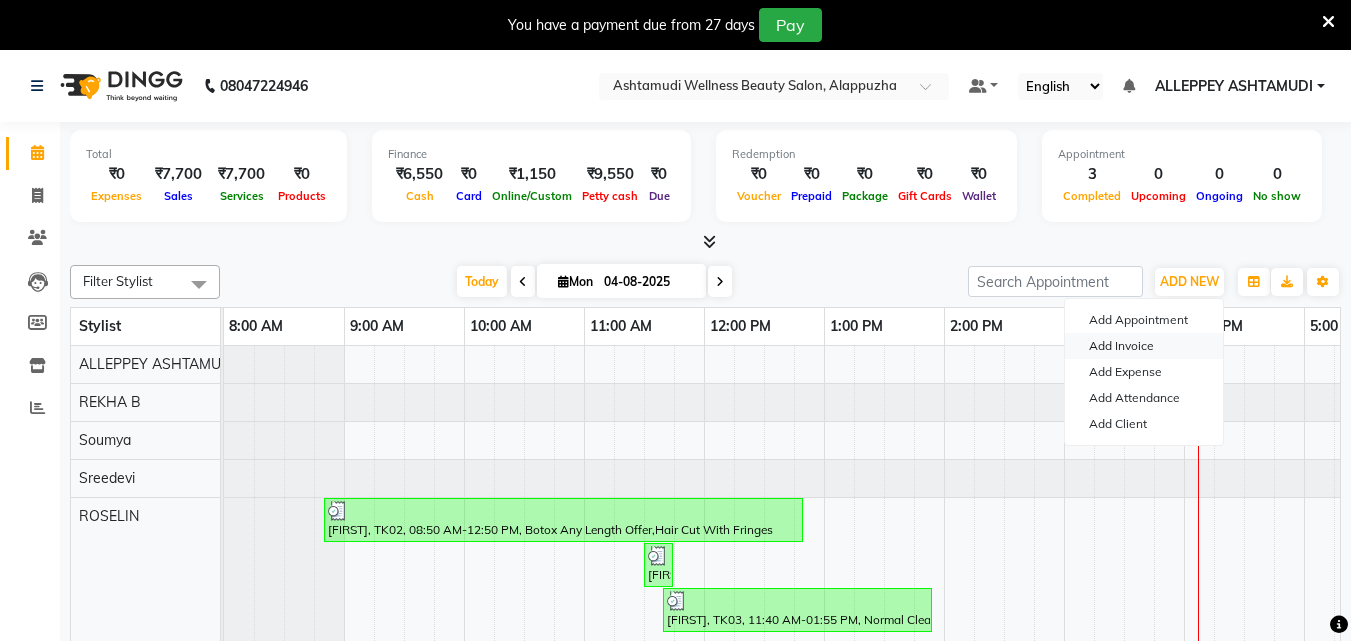 click on "Add Invoice" at bounding box center (1144, 346) 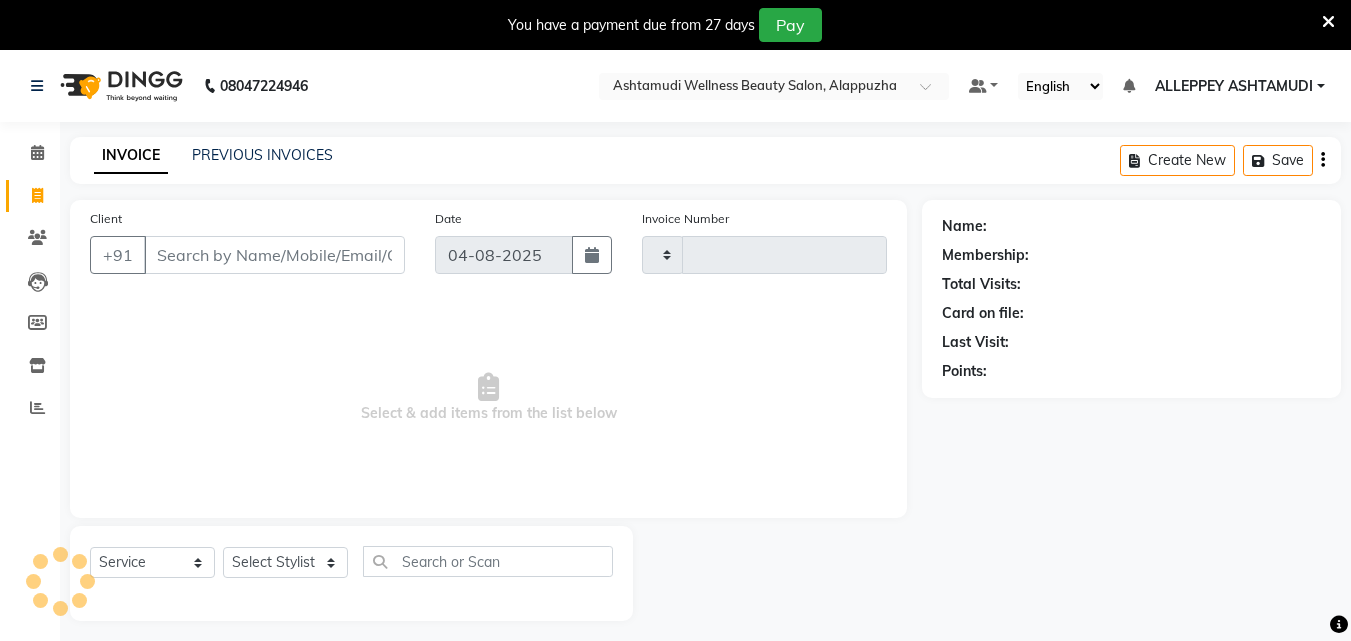 click on "Client" at bounding box center [274, 255] 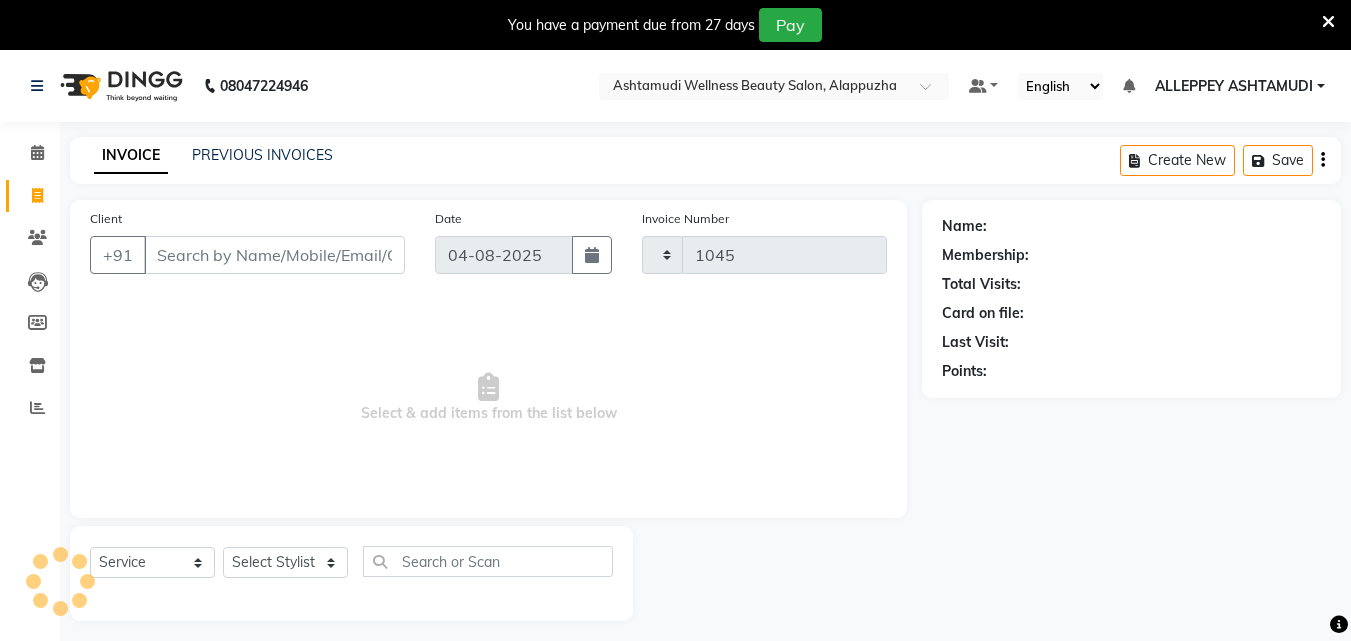 select on "4626" 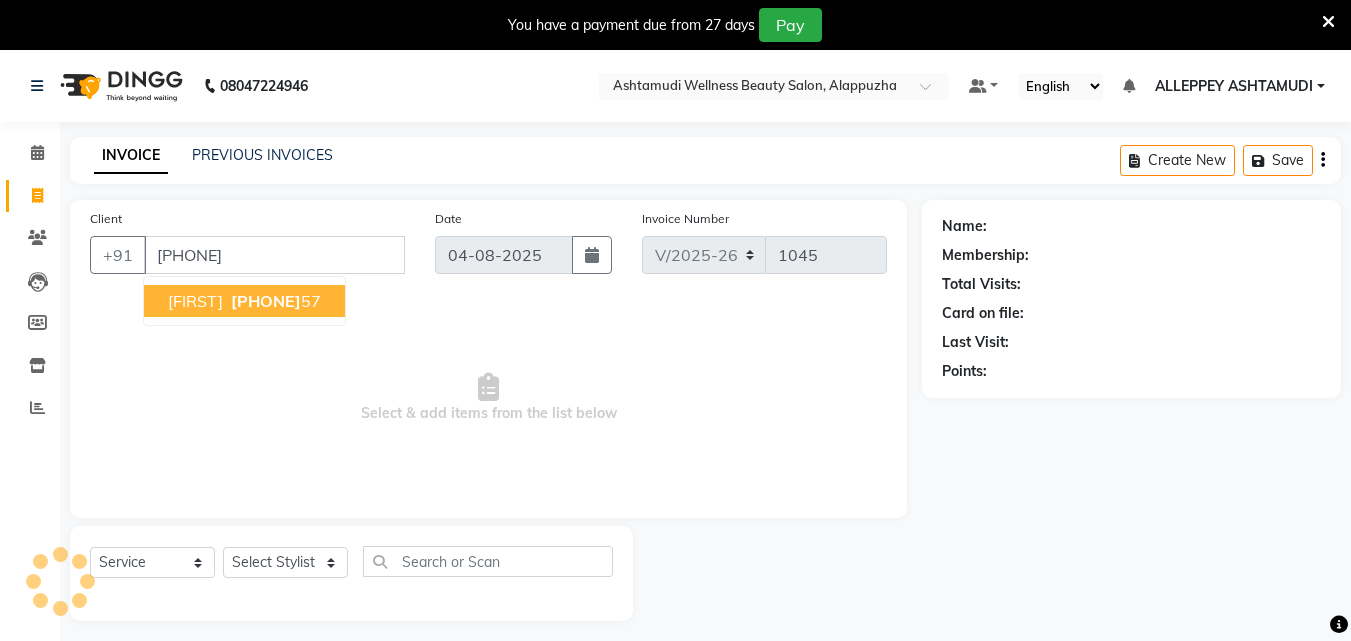 type on "[PHONE]" 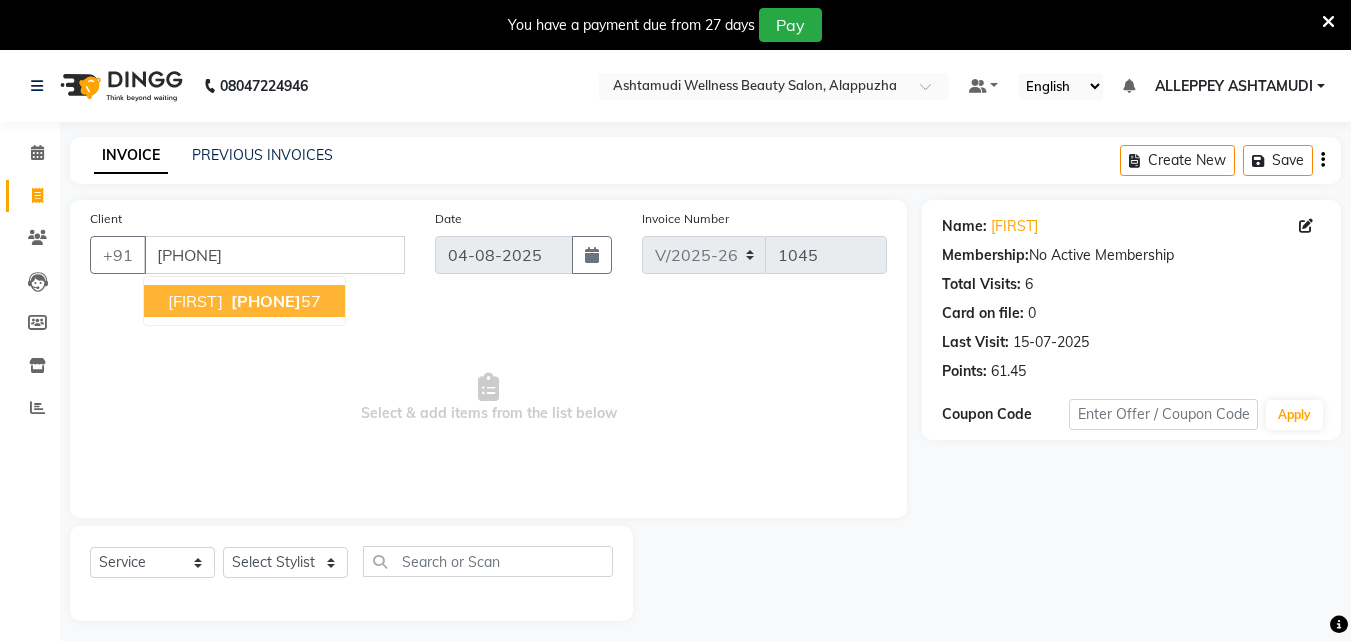 click on "[FIRST]" at bounding box center (195, 301) 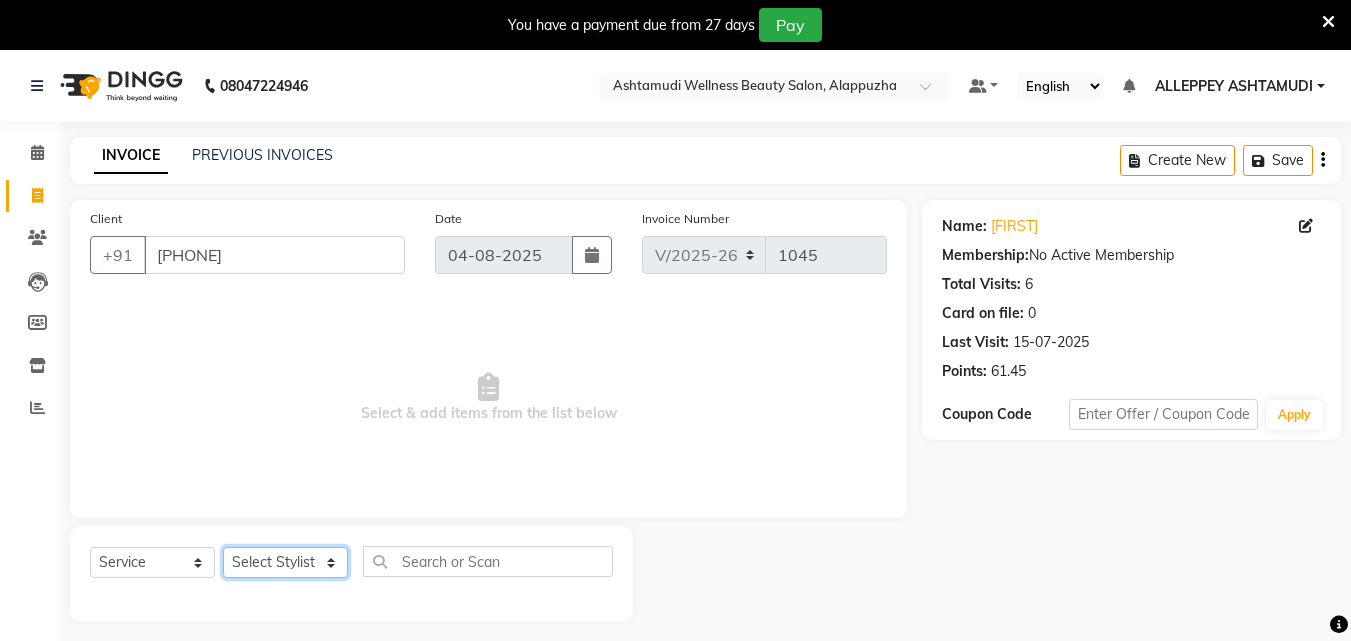 drag, startPoint x: 252, startPoint y: 574, endPoint x: 240, endPoint y: 547, distance: 29.546574 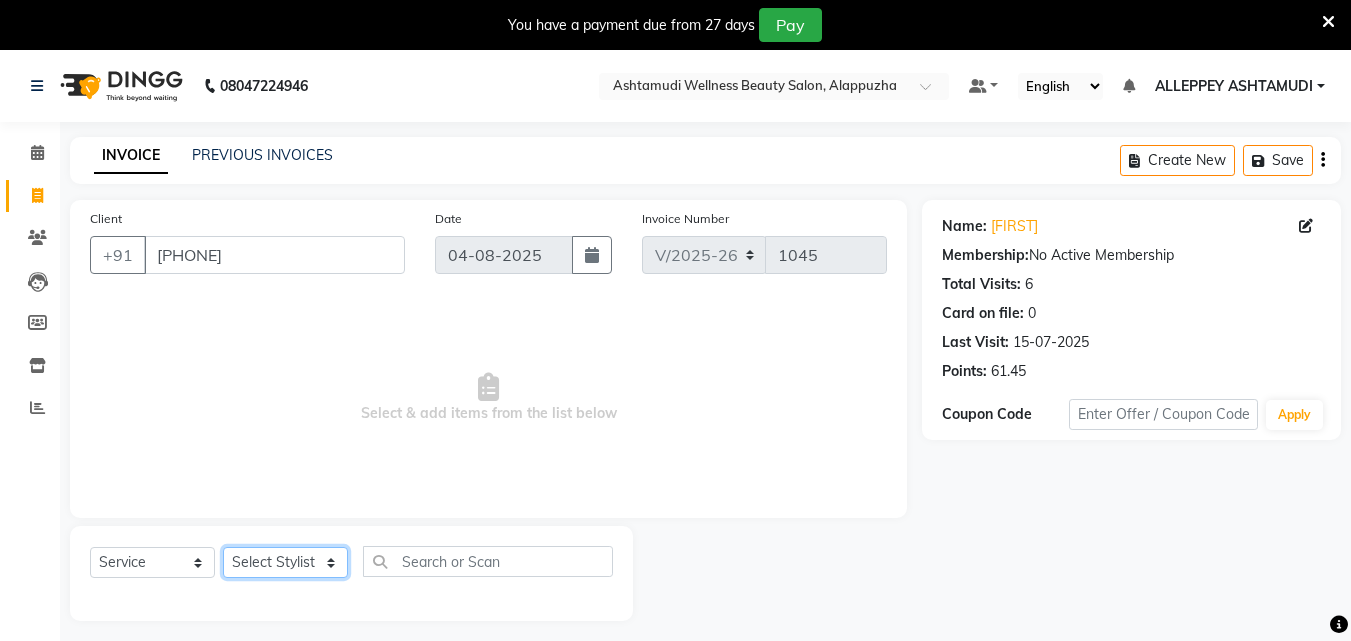 select on "76486" 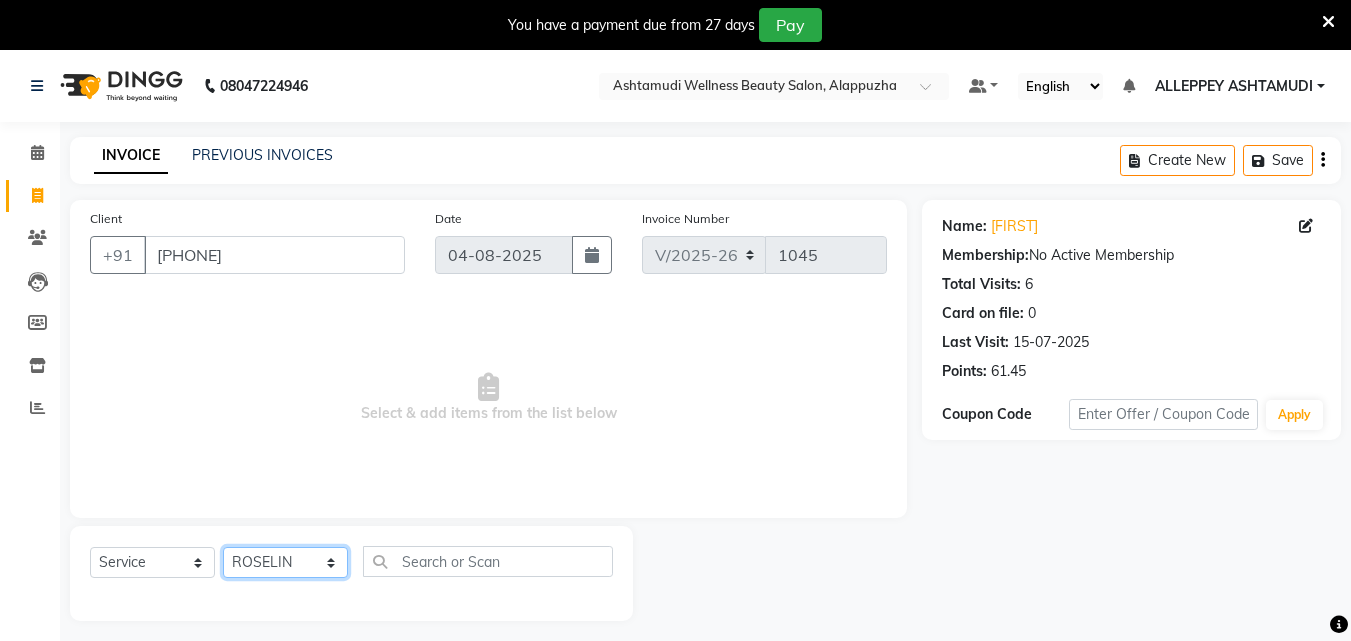click on "Select Stylist ALLEPPEY ASHTAMUDI Jyothy REKHA B ROSELIN Soumya Sreedevi" 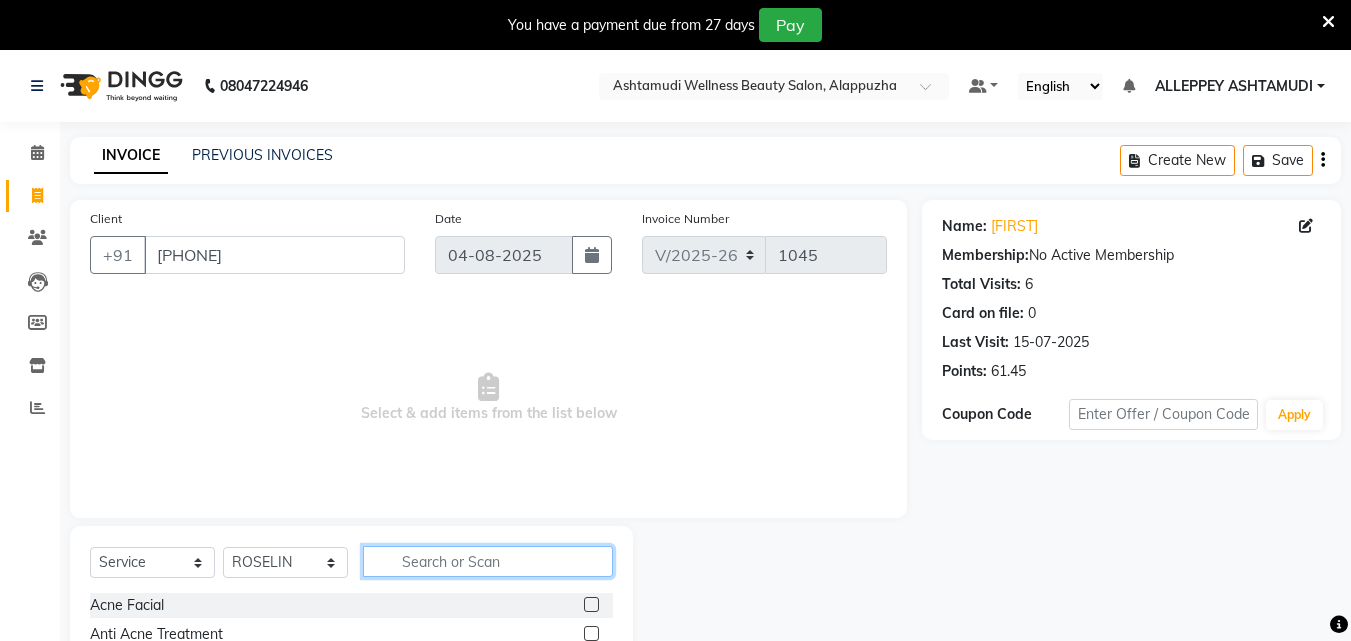 click 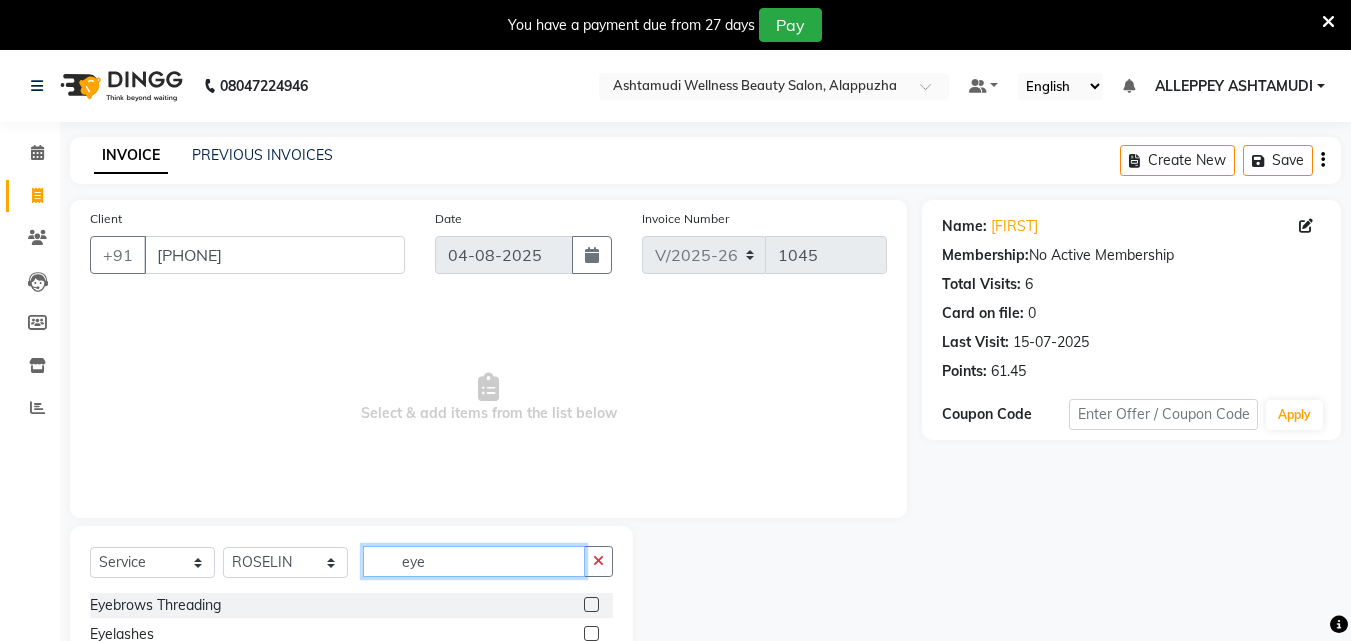 type on "eye" 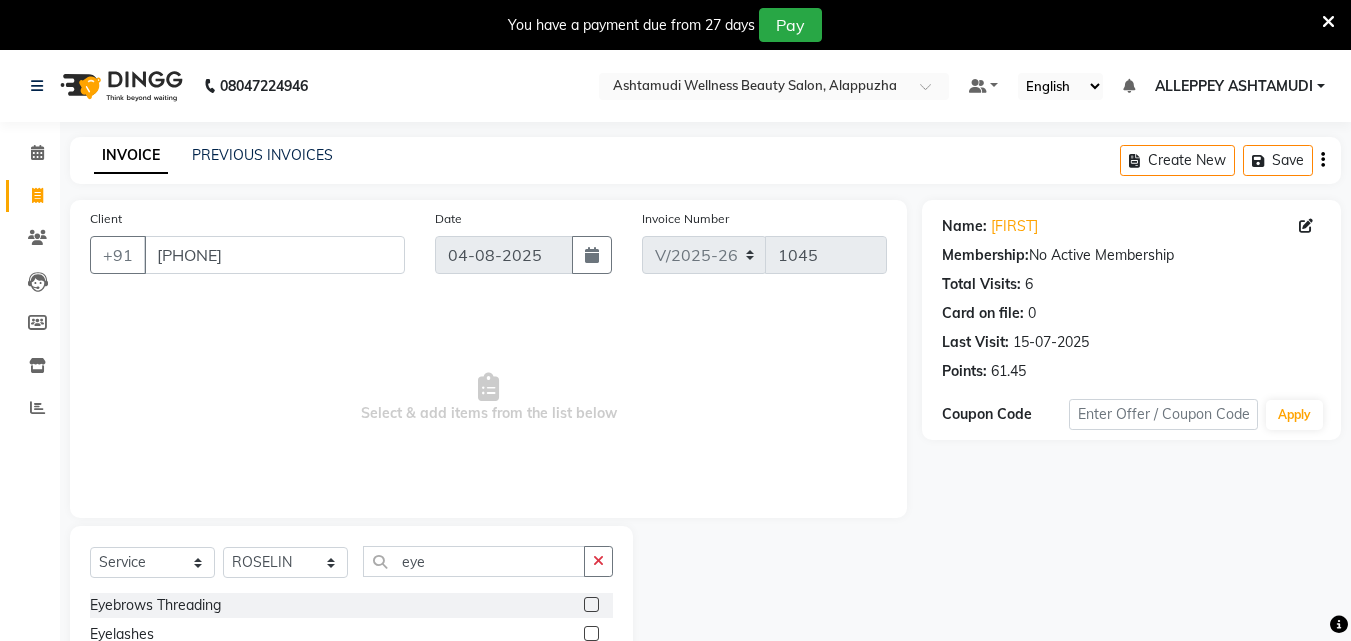 click 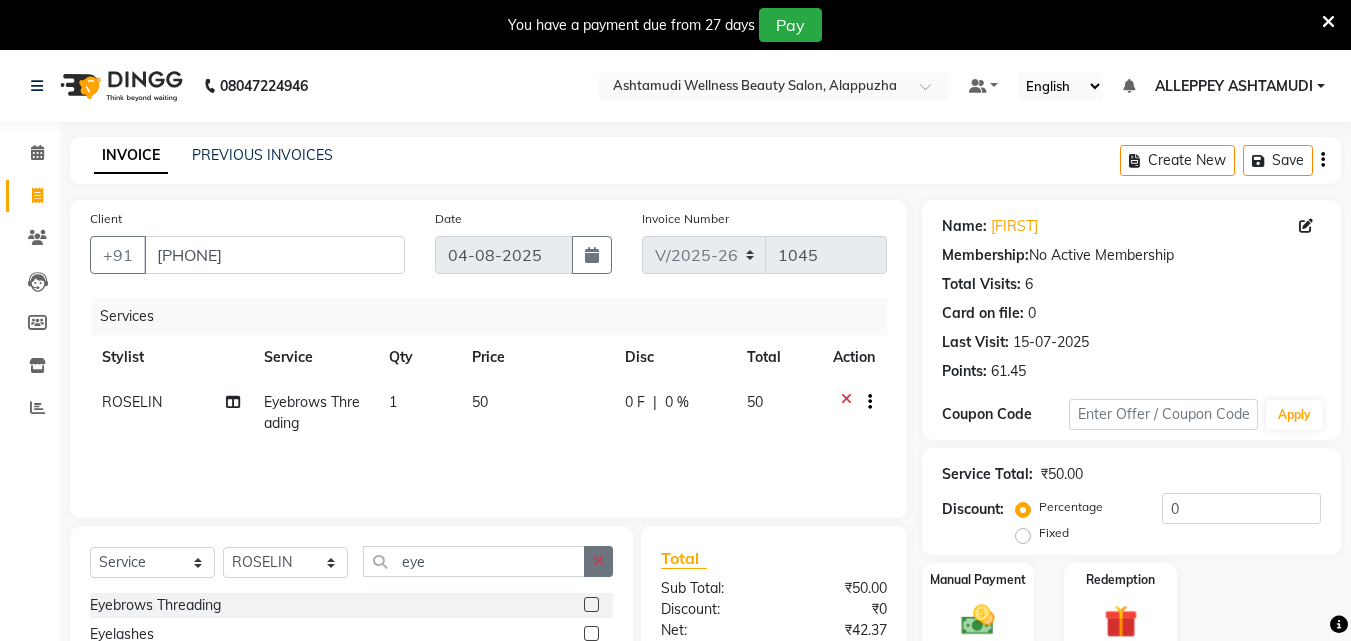 click 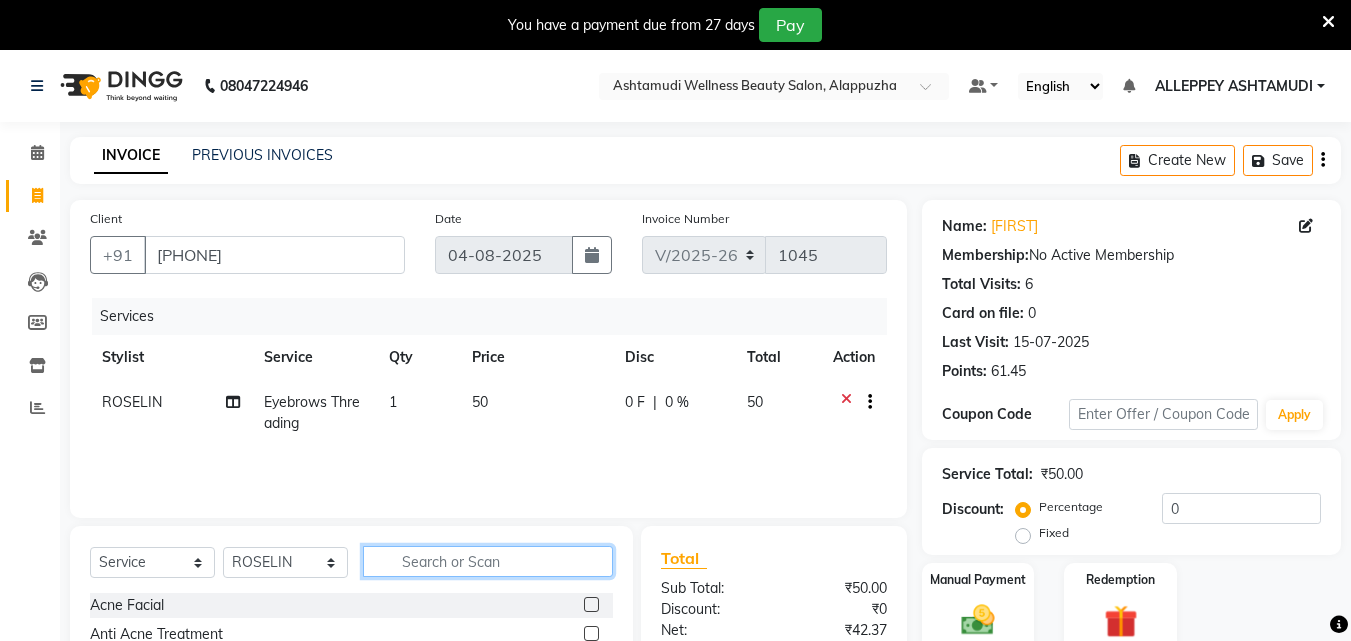 click 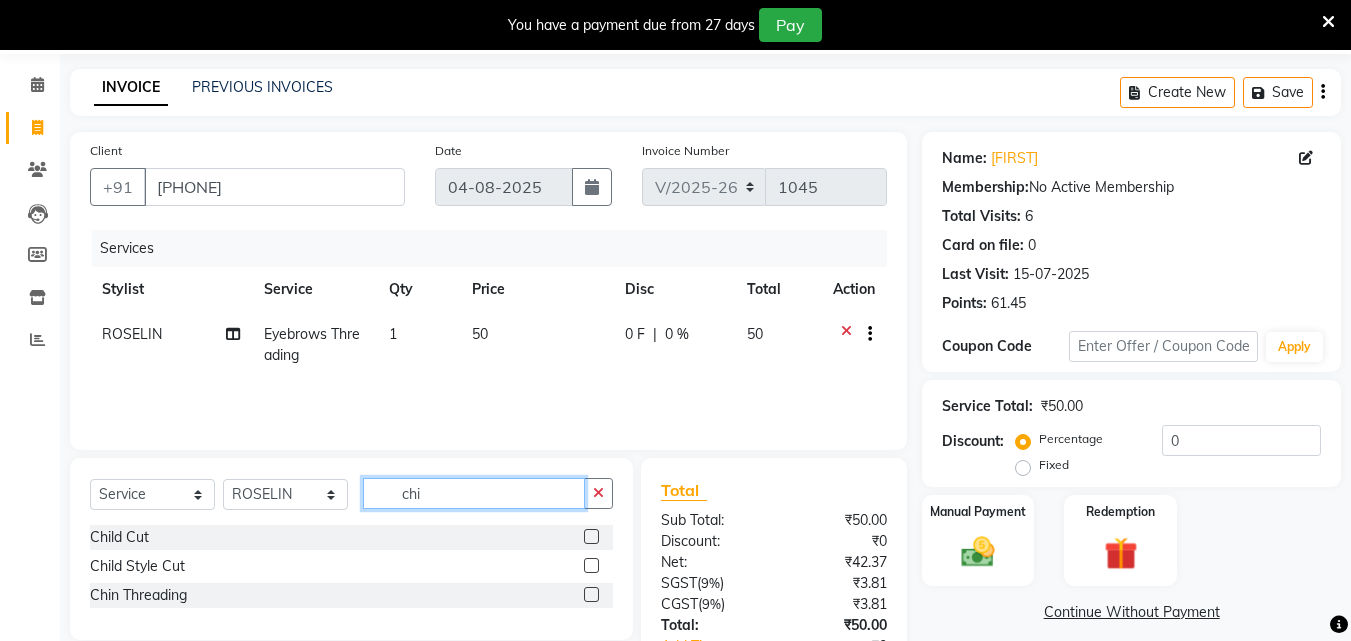 scroll, scrollTop: 100, scrollLeft: 0, axis: vertical 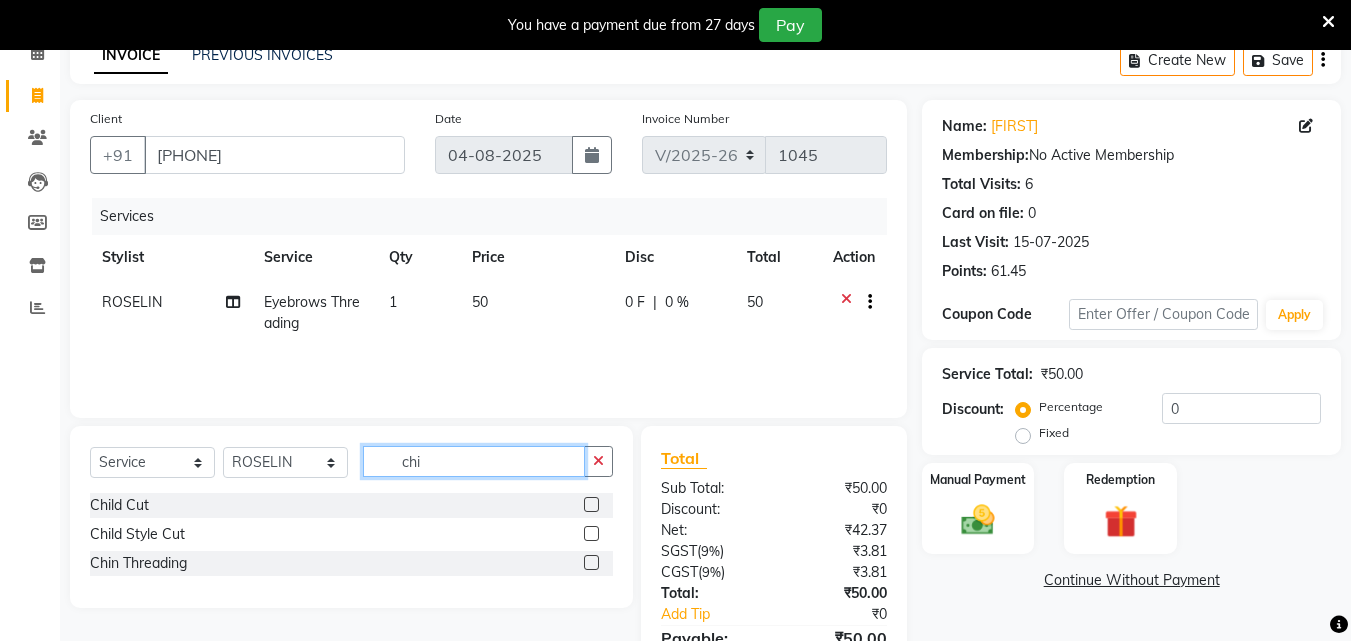 type on "chi" 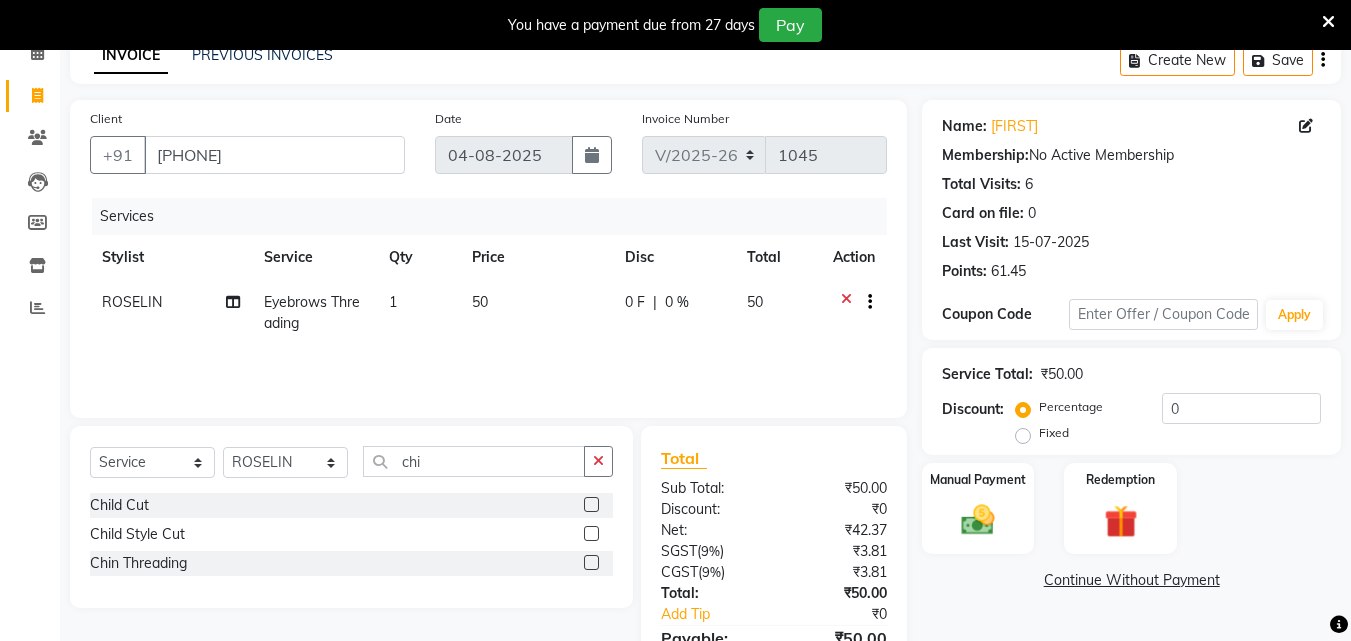 click 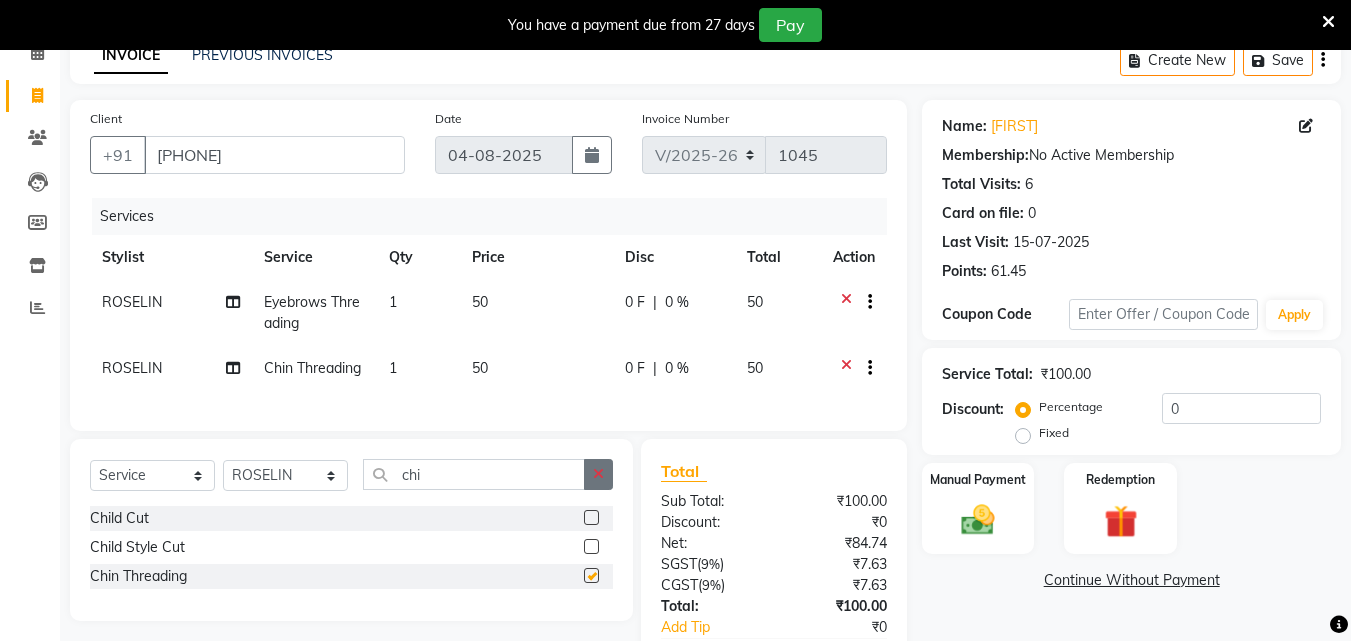 checkbox on "false" 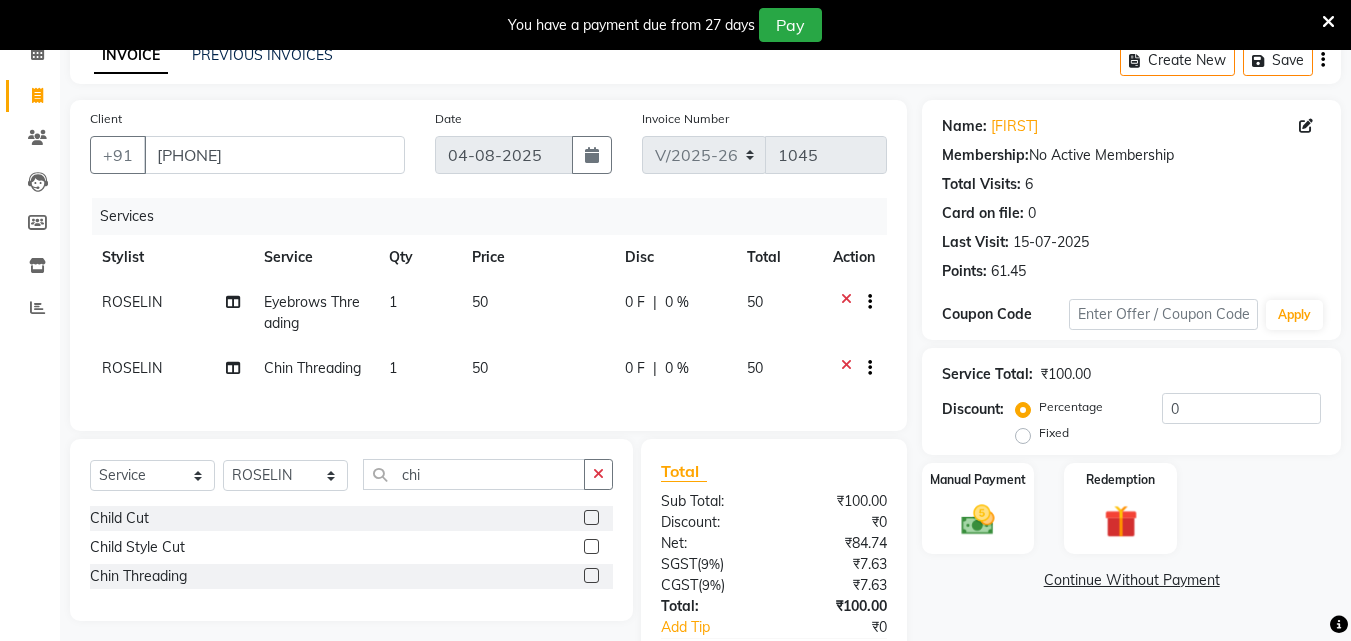drag, startPoint x: 601, startPoint y: 487, endPoint x: 561, endPoint y: 489, distance: 40.04997 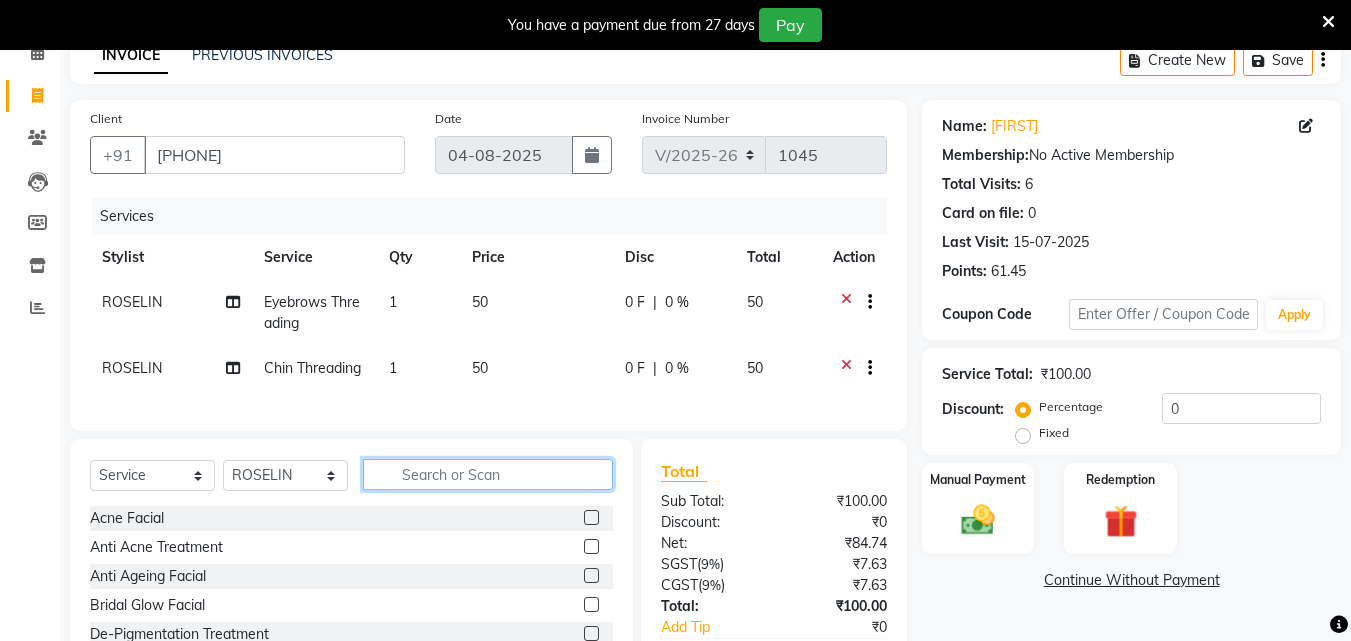 click 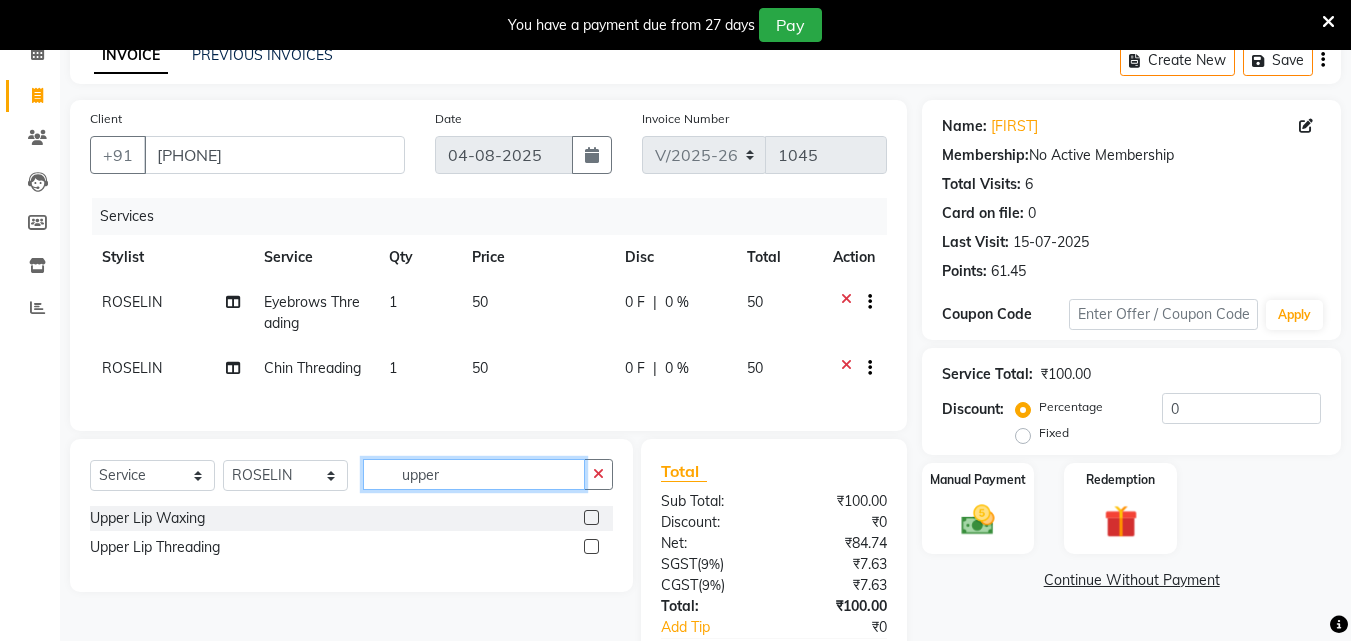 type on "upper" 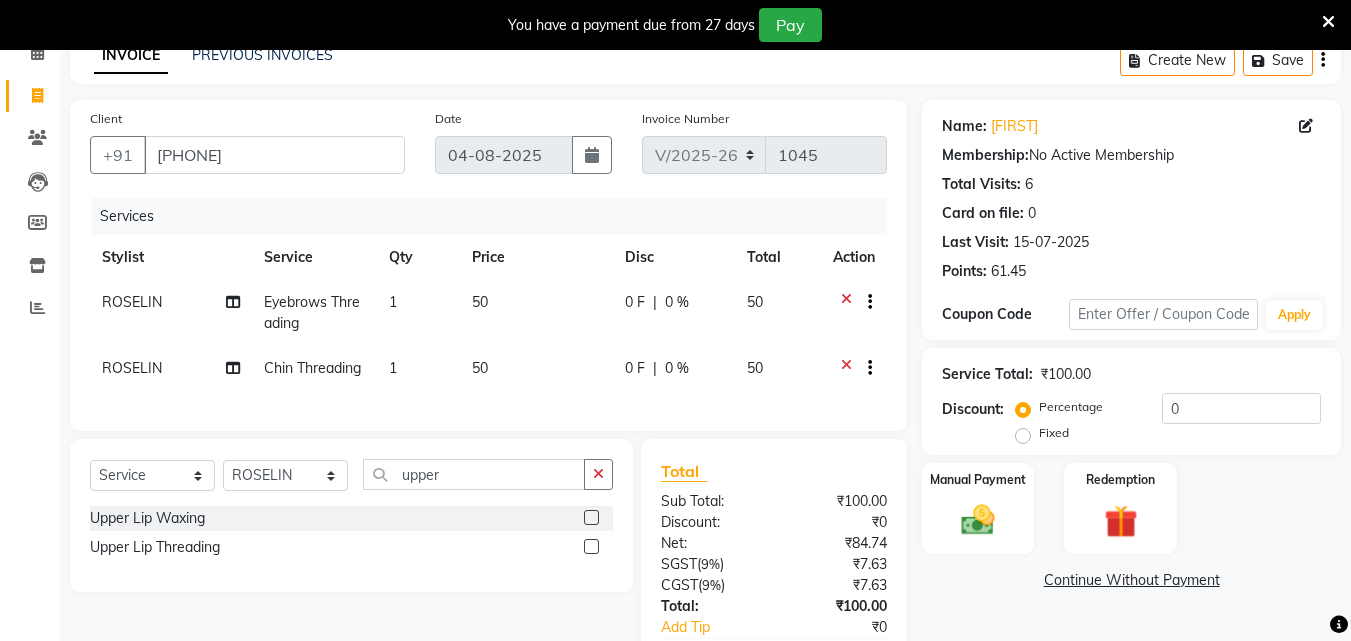 click 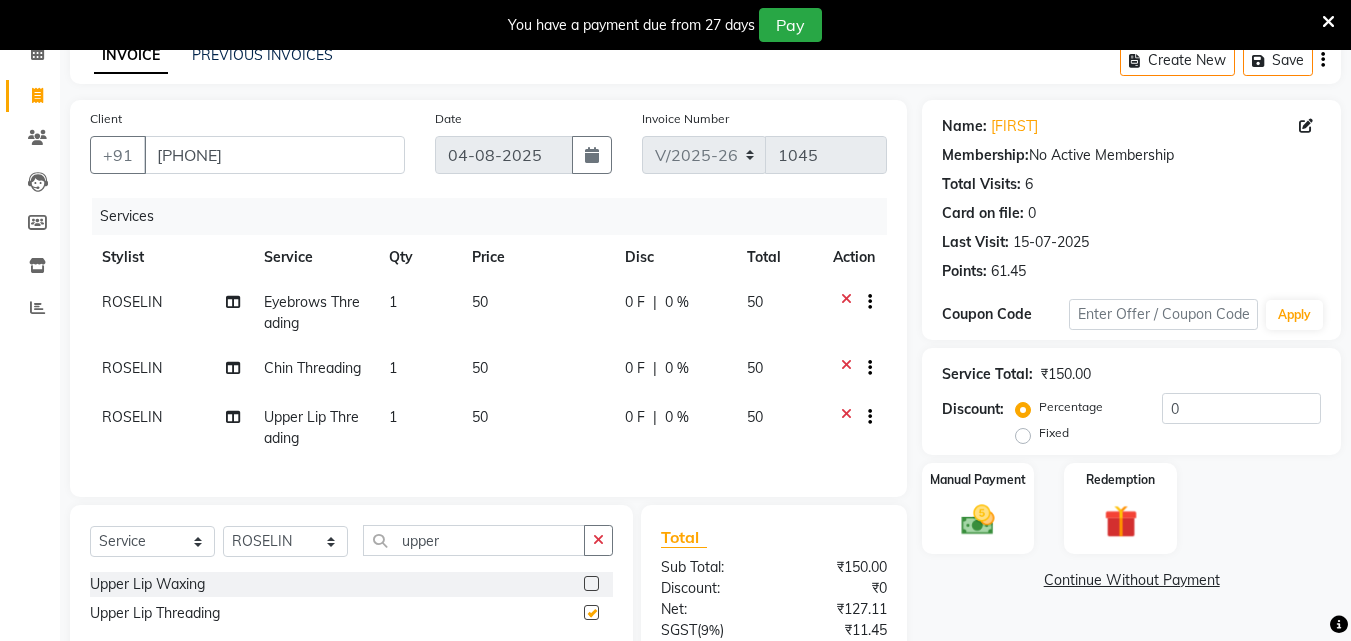 checkbox on "false" 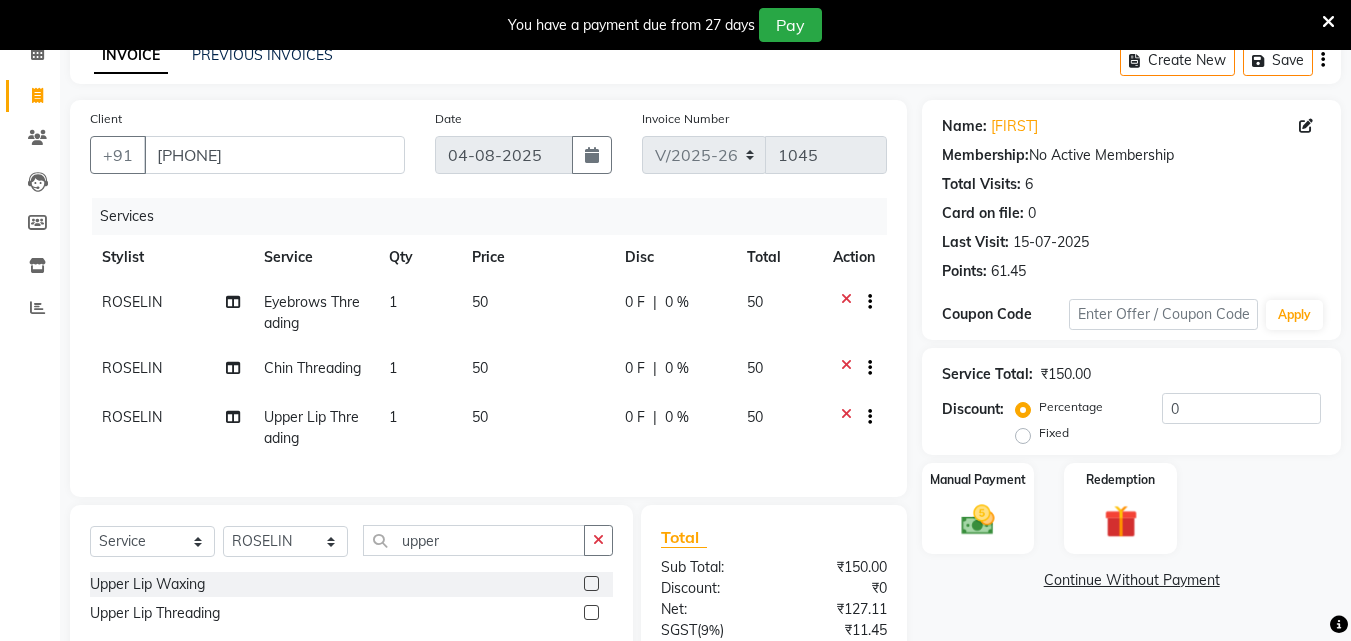 click on "Select  Service  Product  Membership  Package Voucher Prepaid Gift Card  Select Stylist ALLEPPEY ASHTAMUDI [LAST] [LAST] [LAST] [LAST] [LAST] [LAST] upper" 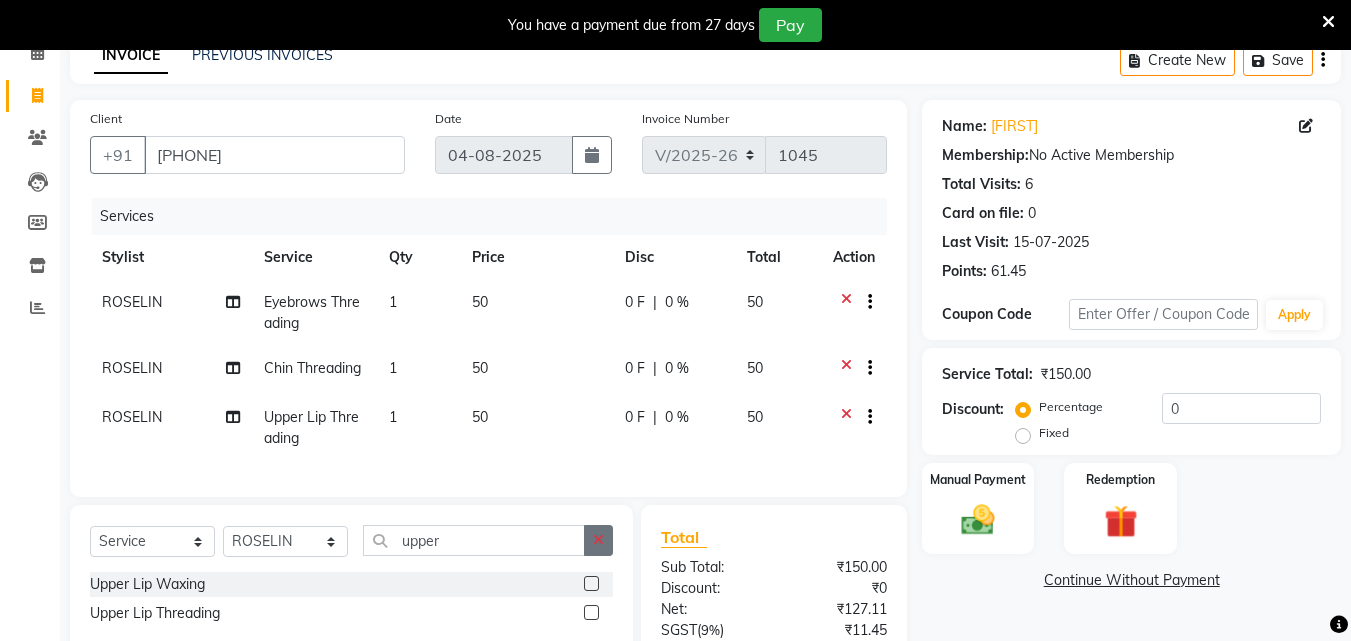 click 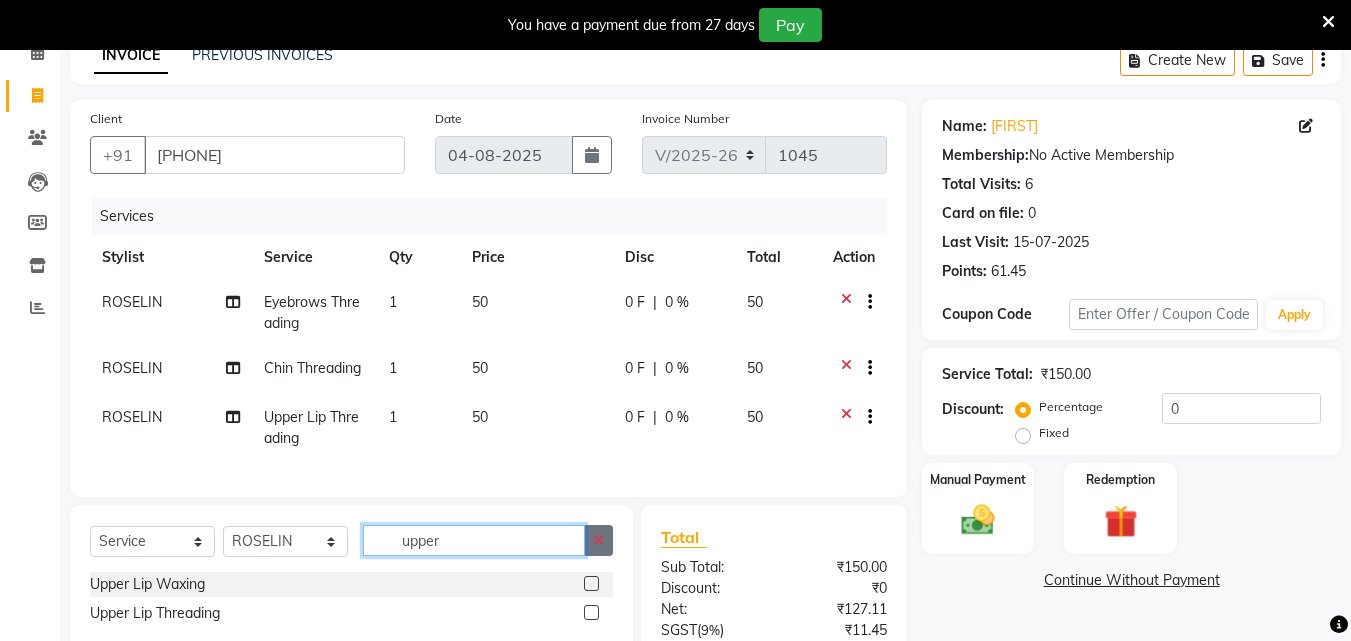 type 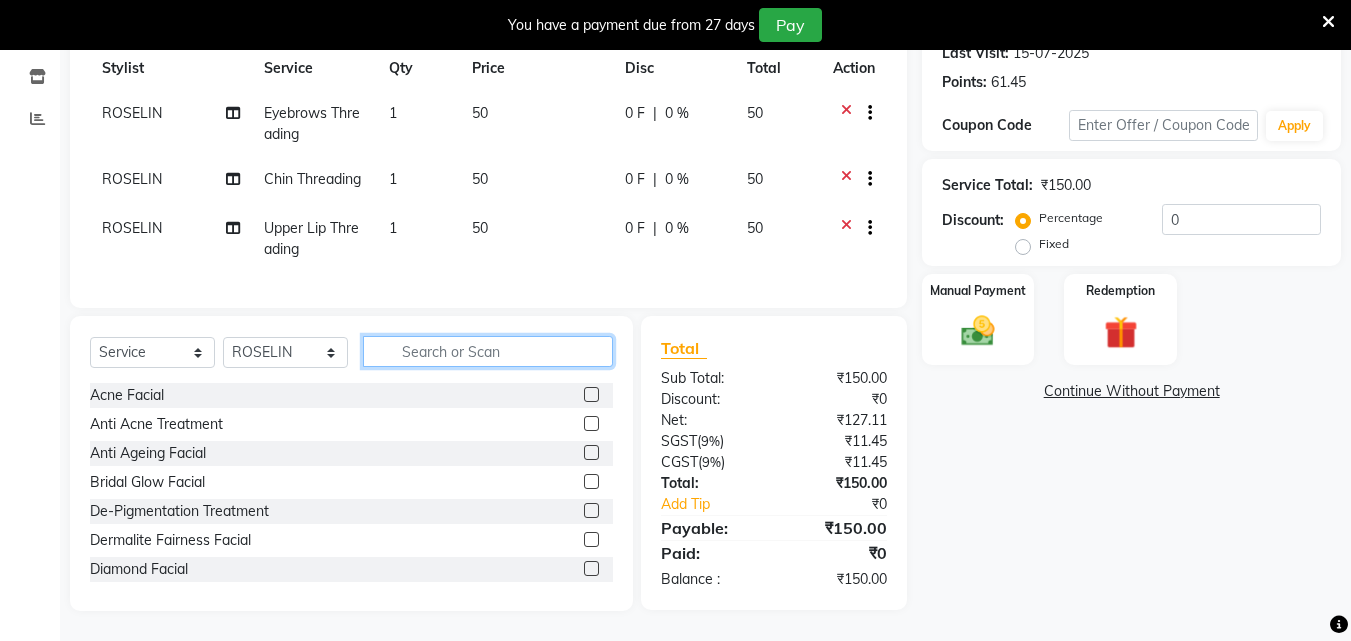 scroll, scrollTop: 304, scrollLeft: 0, axis: vertical 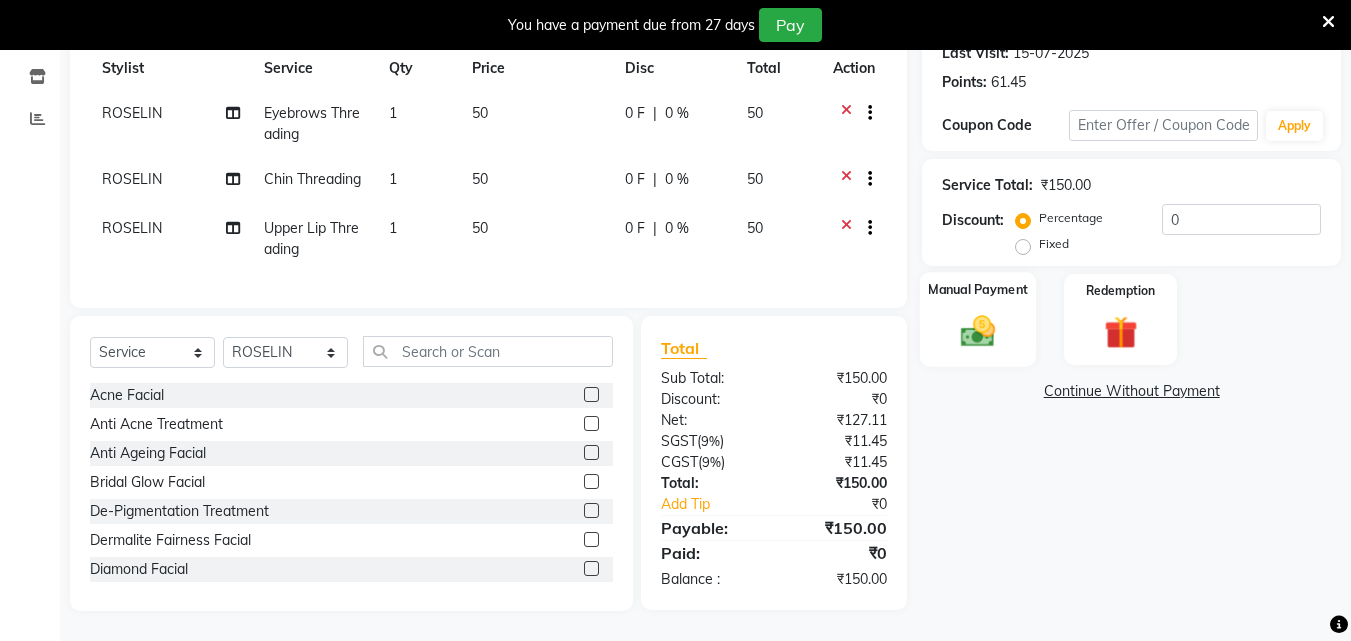 click 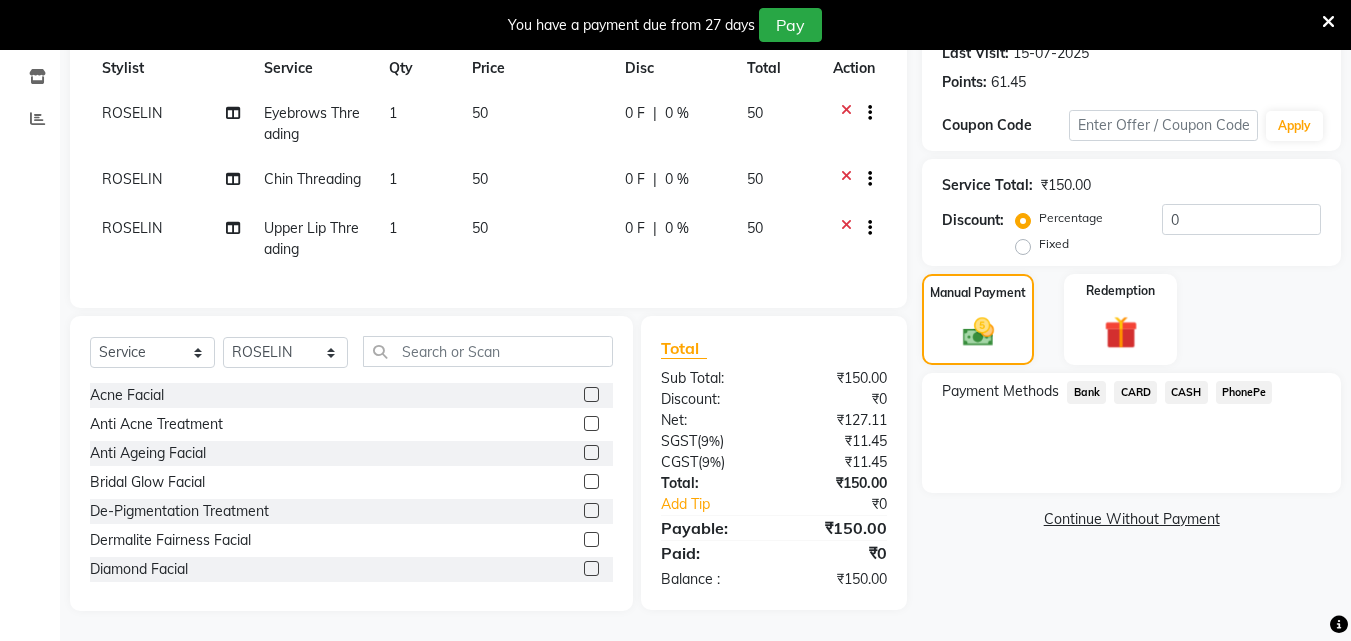 click on "CASH" 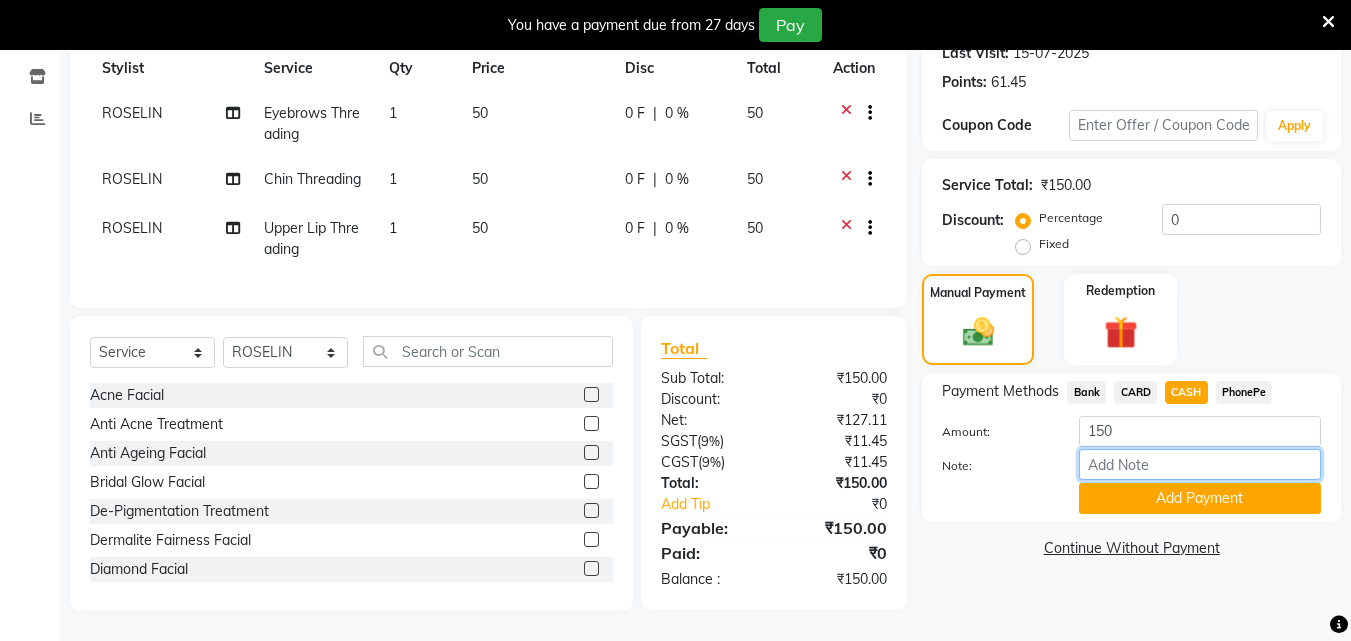 drag, startPoint x: 1138, startPoint y: 463, endPoint x: 1161, endPoint y: 422, distance: 47.010635 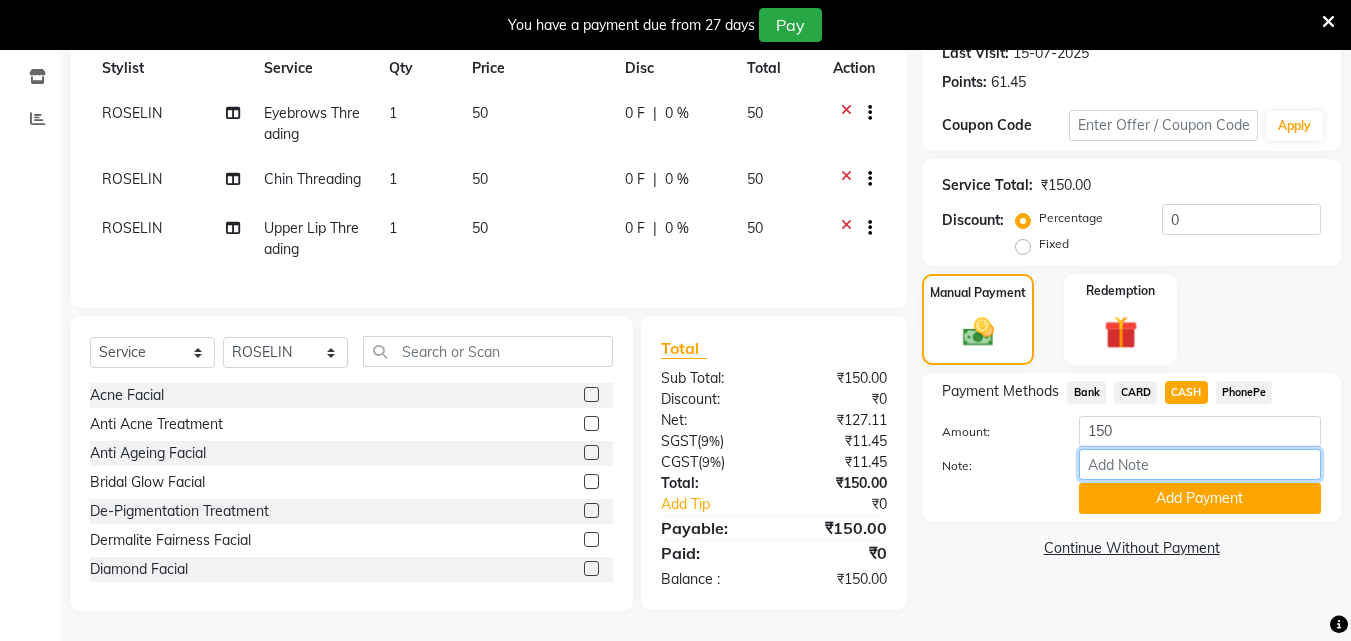 click on "Note:" at bounding box center [1200, 464] 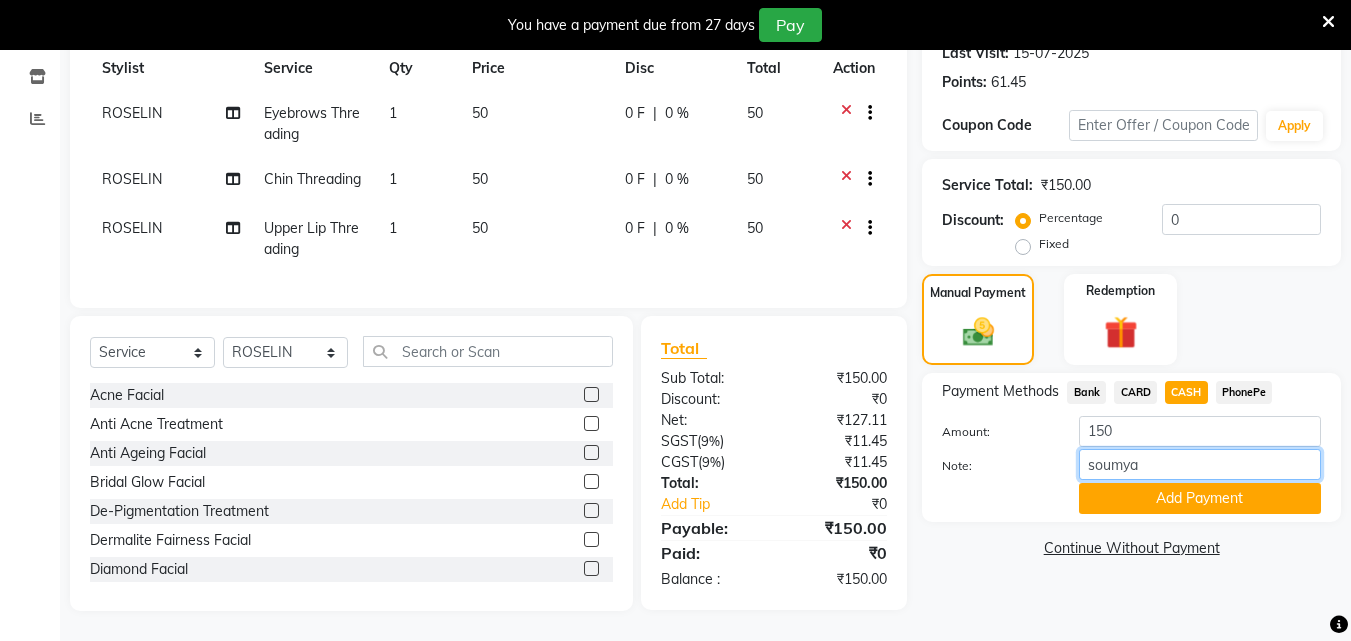 click on "soumya" at bounding box center (1200, 464) 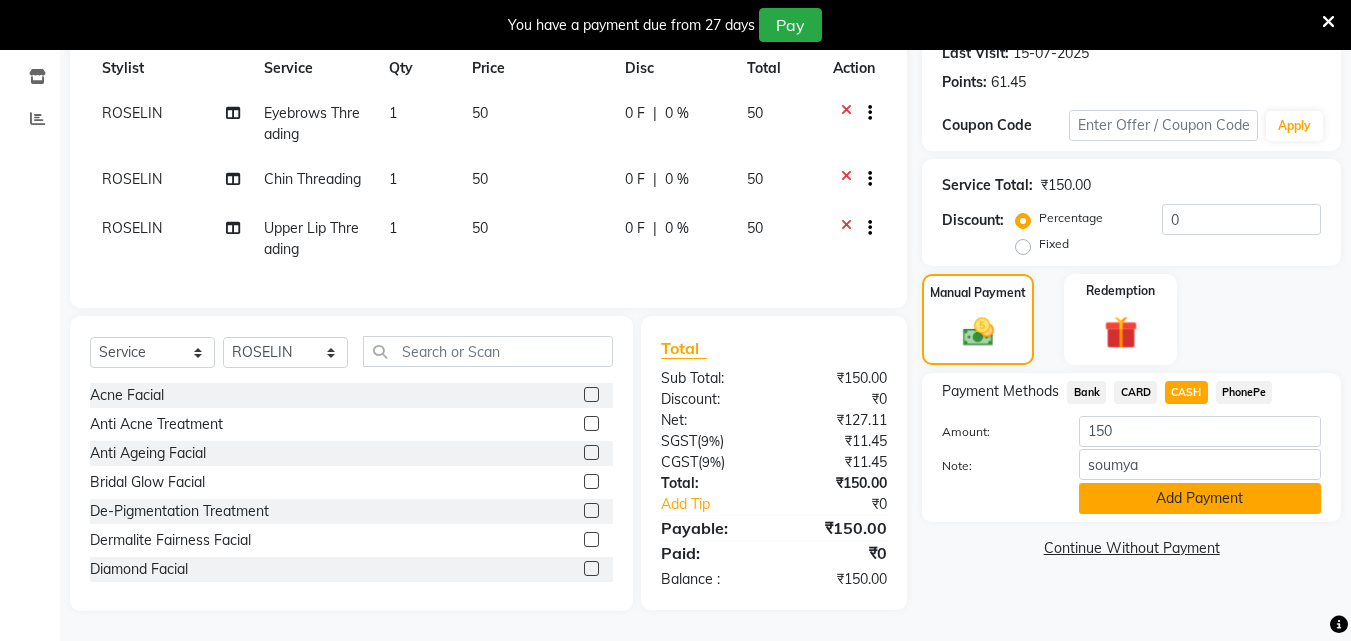 click on "Add Payment" 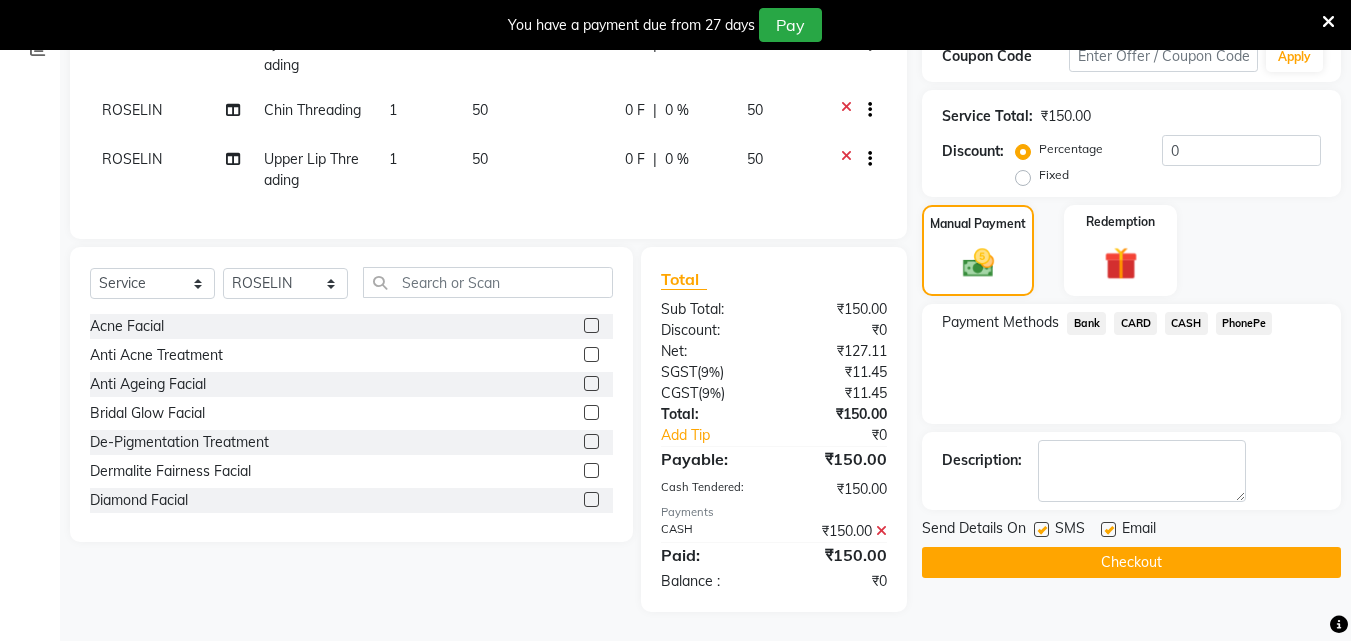 scroll, scrollTop: 374, scrollLeft: 0, axis: vertical 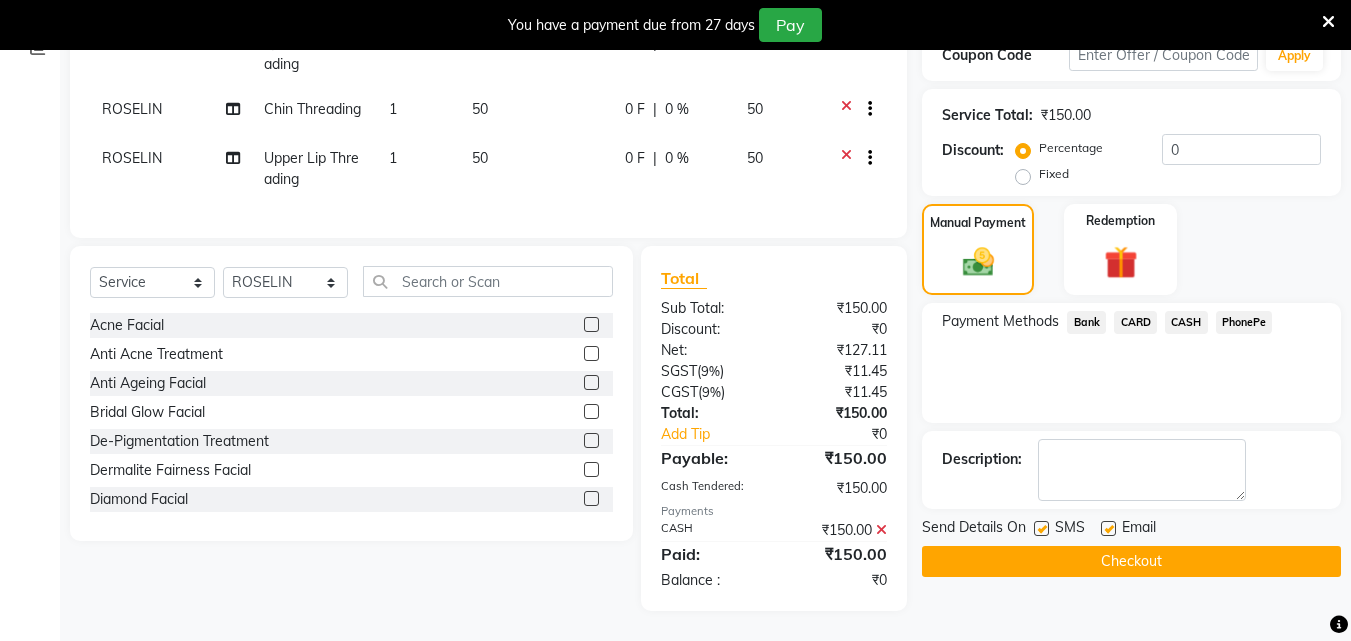 click on "Checkout" 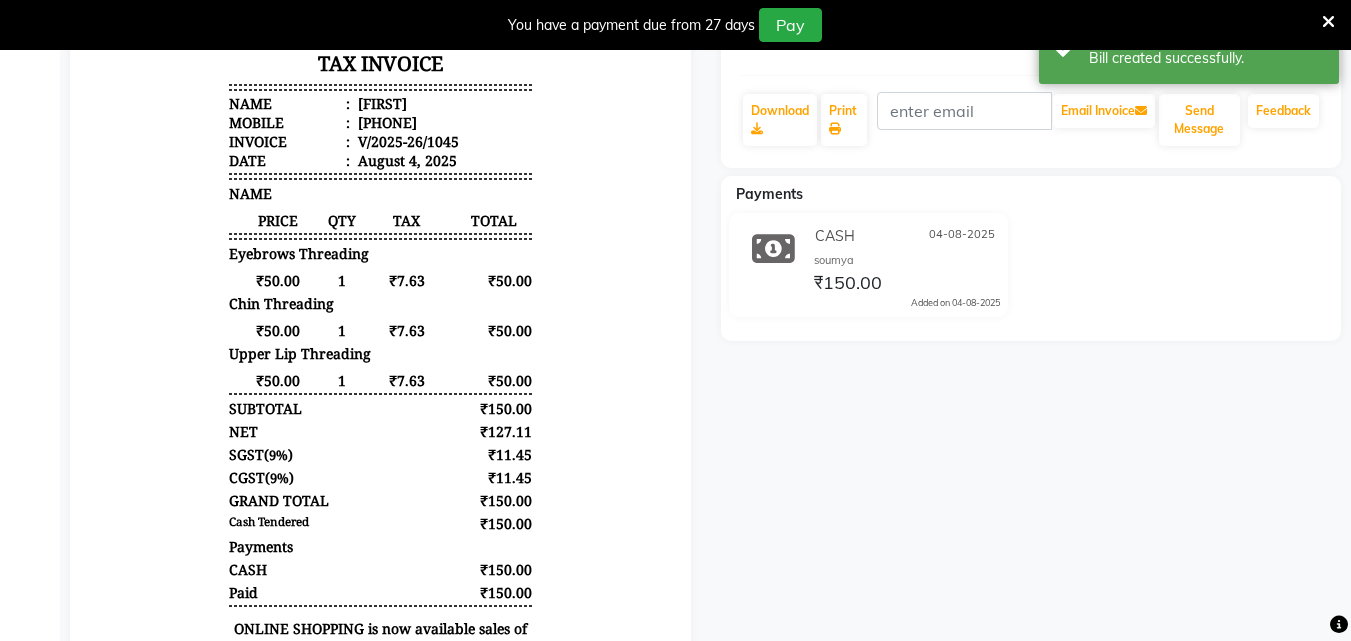 scroll, scrollTop: 0, scrollLeft: 0, axis: both 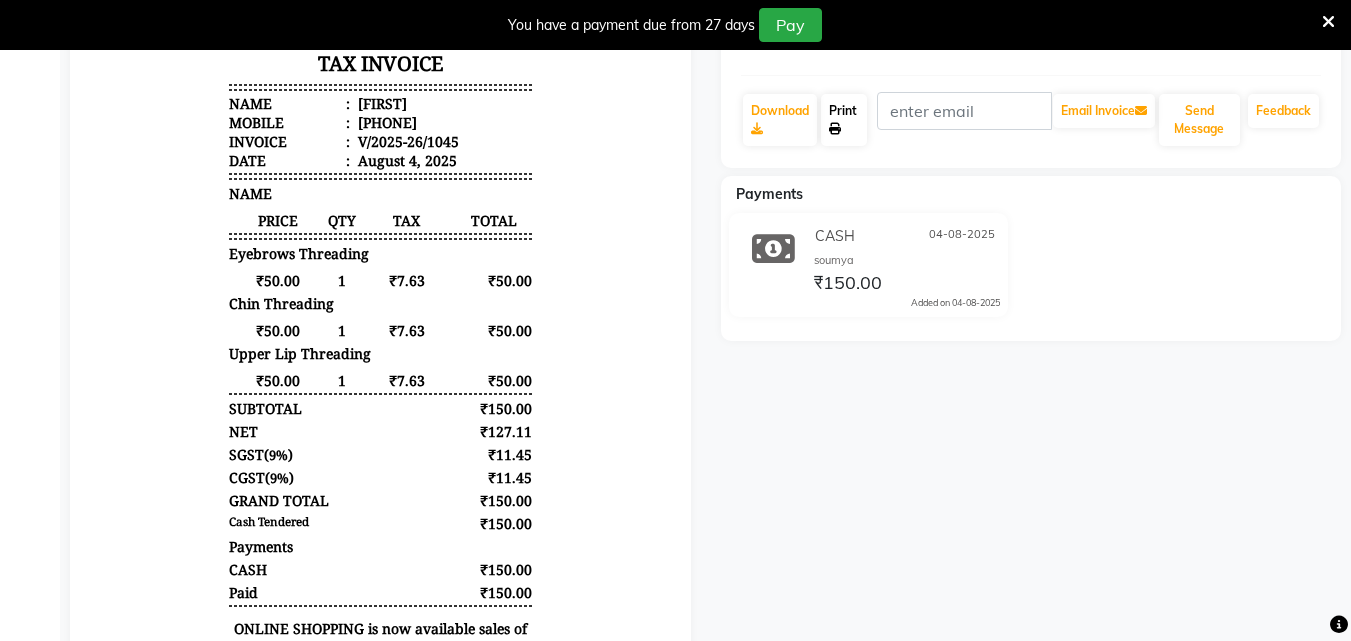 click on "Print" 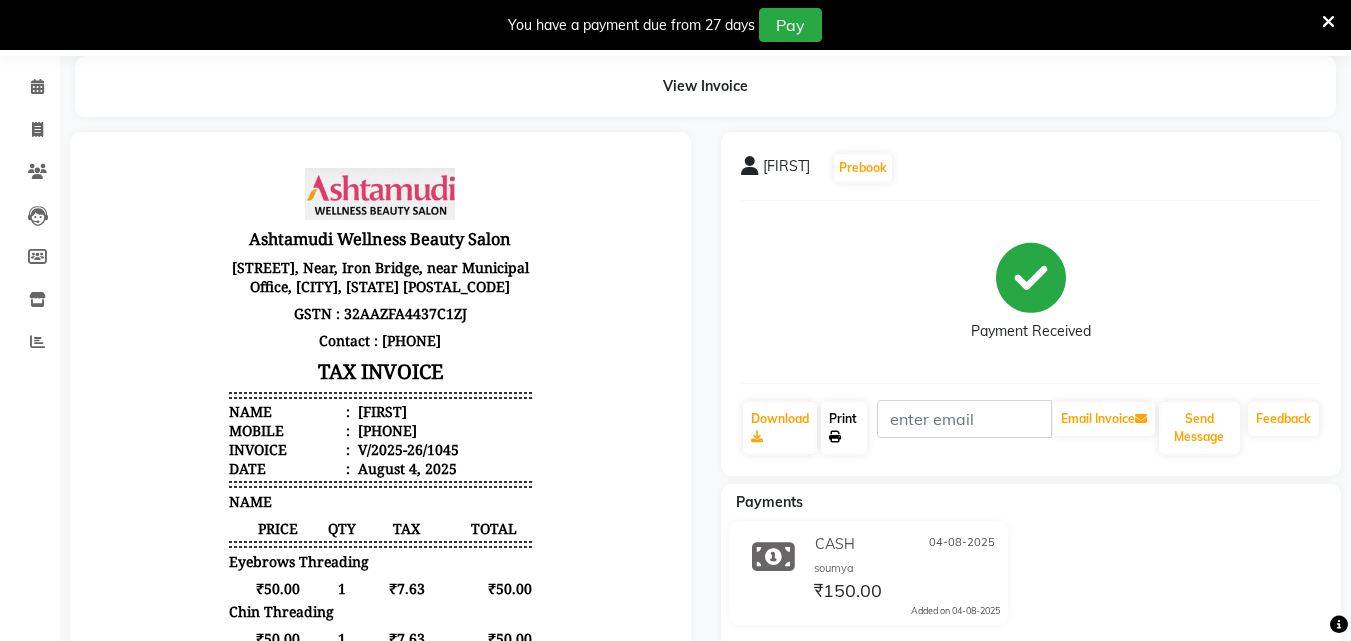 scroll, scrollTop: 0, scrollLeft: 0, axis: both 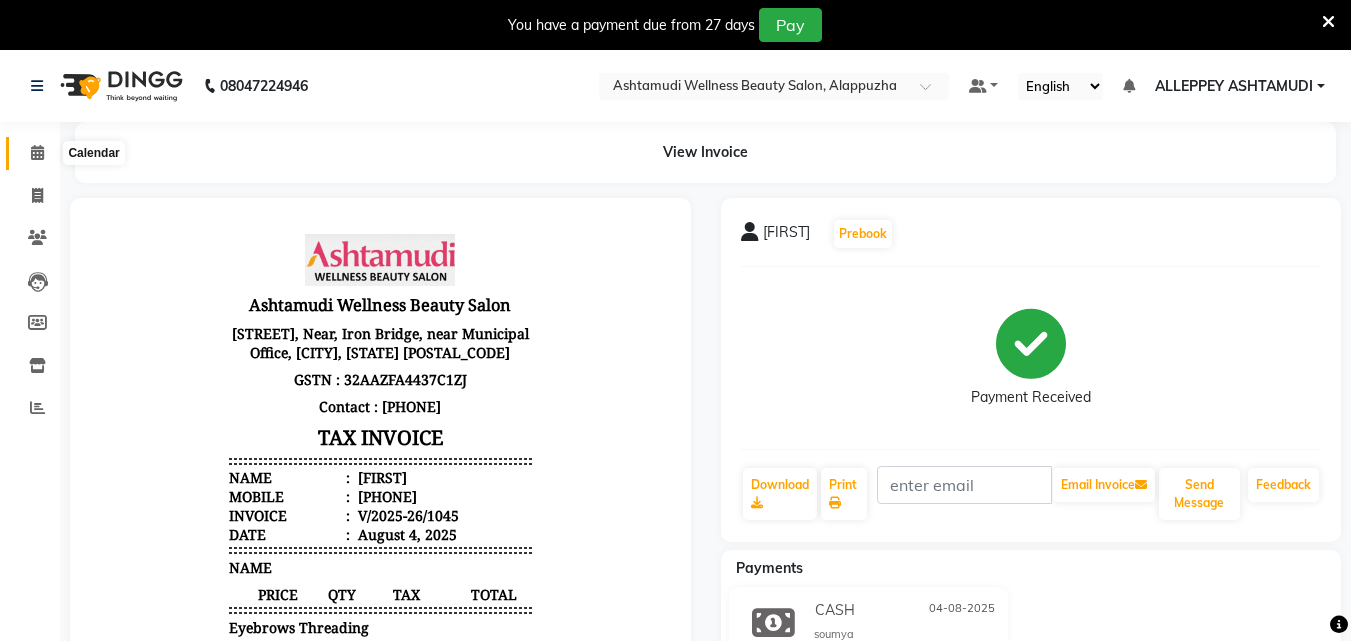 click 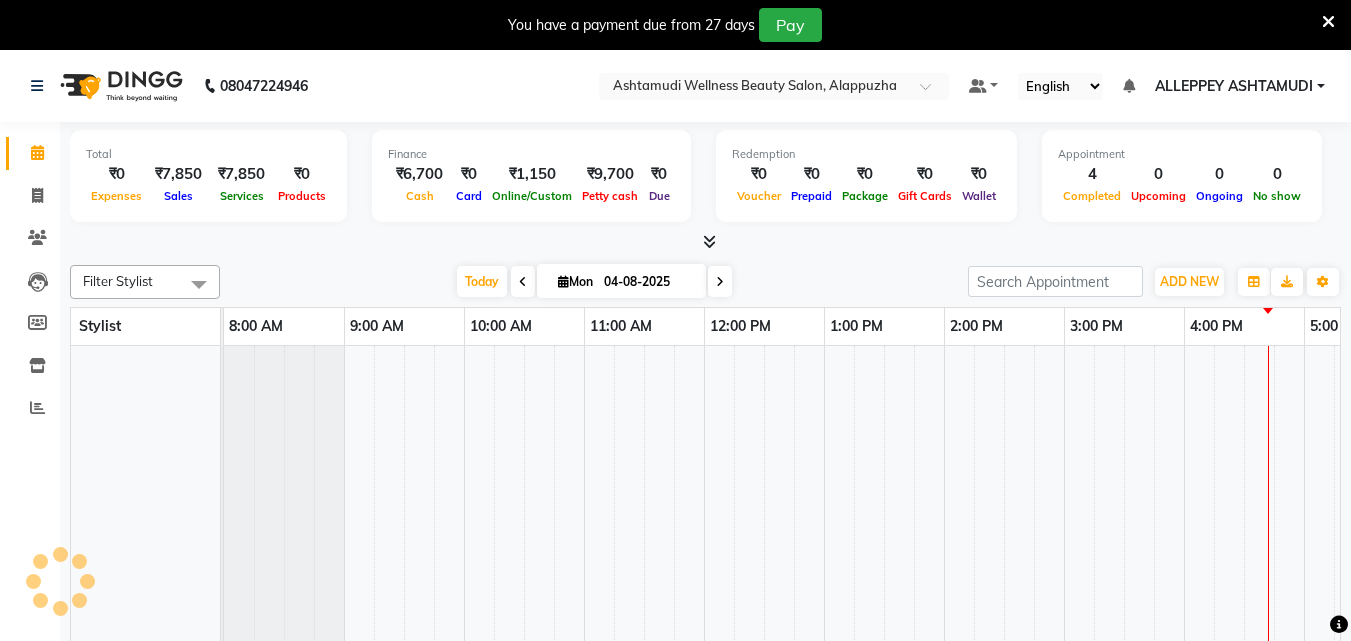 scroll, scrollTop: 0, scrollLeft: 0, axis: both 